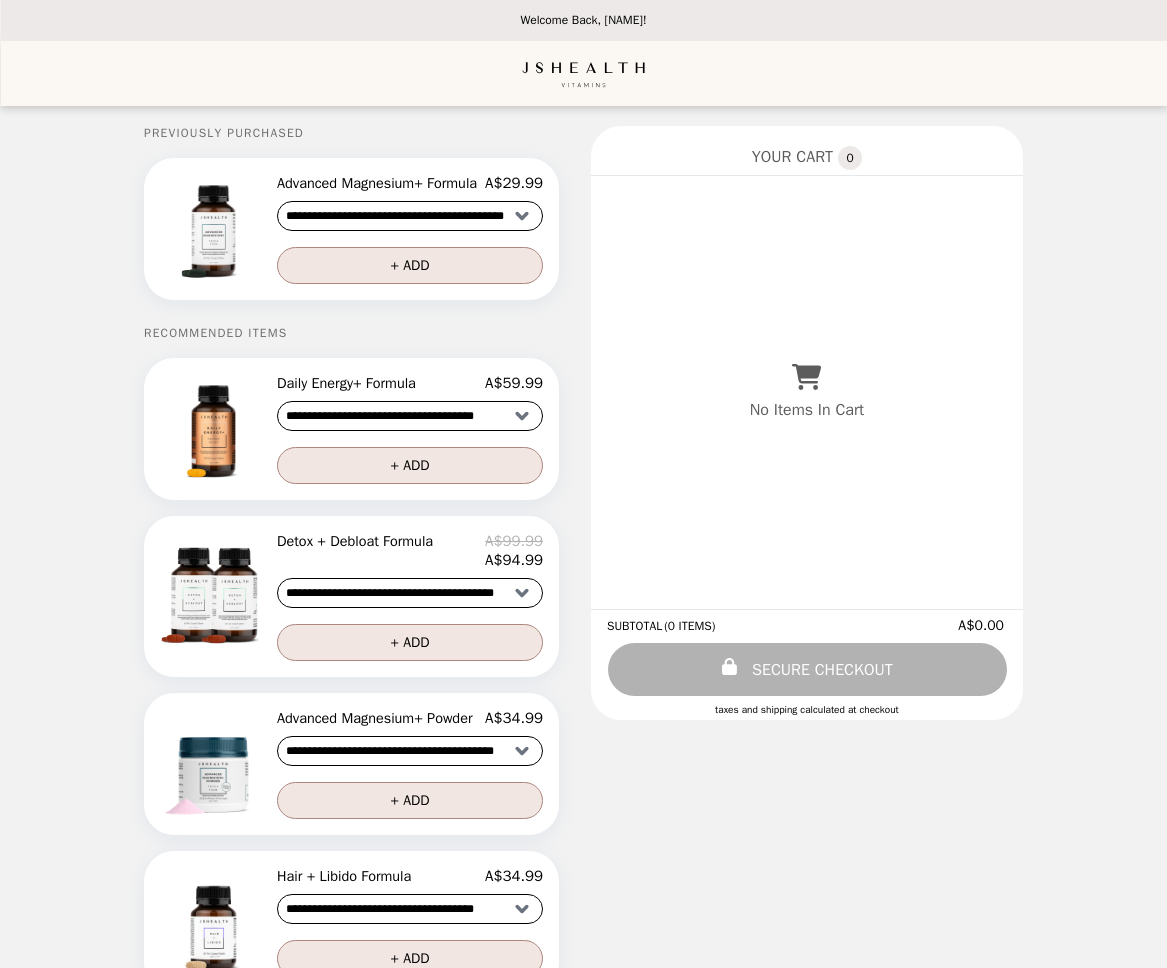 scroll, scrollTop: 0, scrollLeft: 0, axis: both 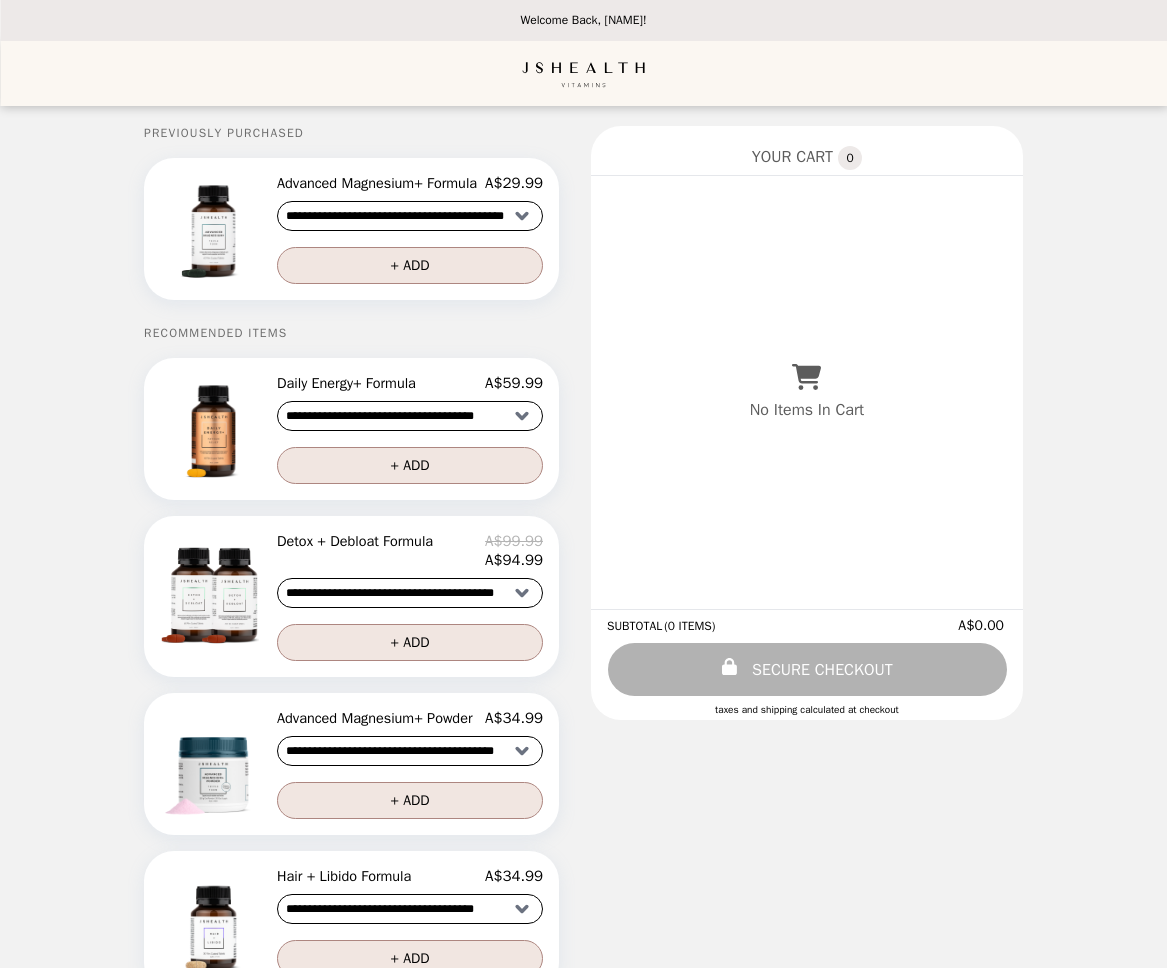 click on "**********" at bounding box center (410, 216) 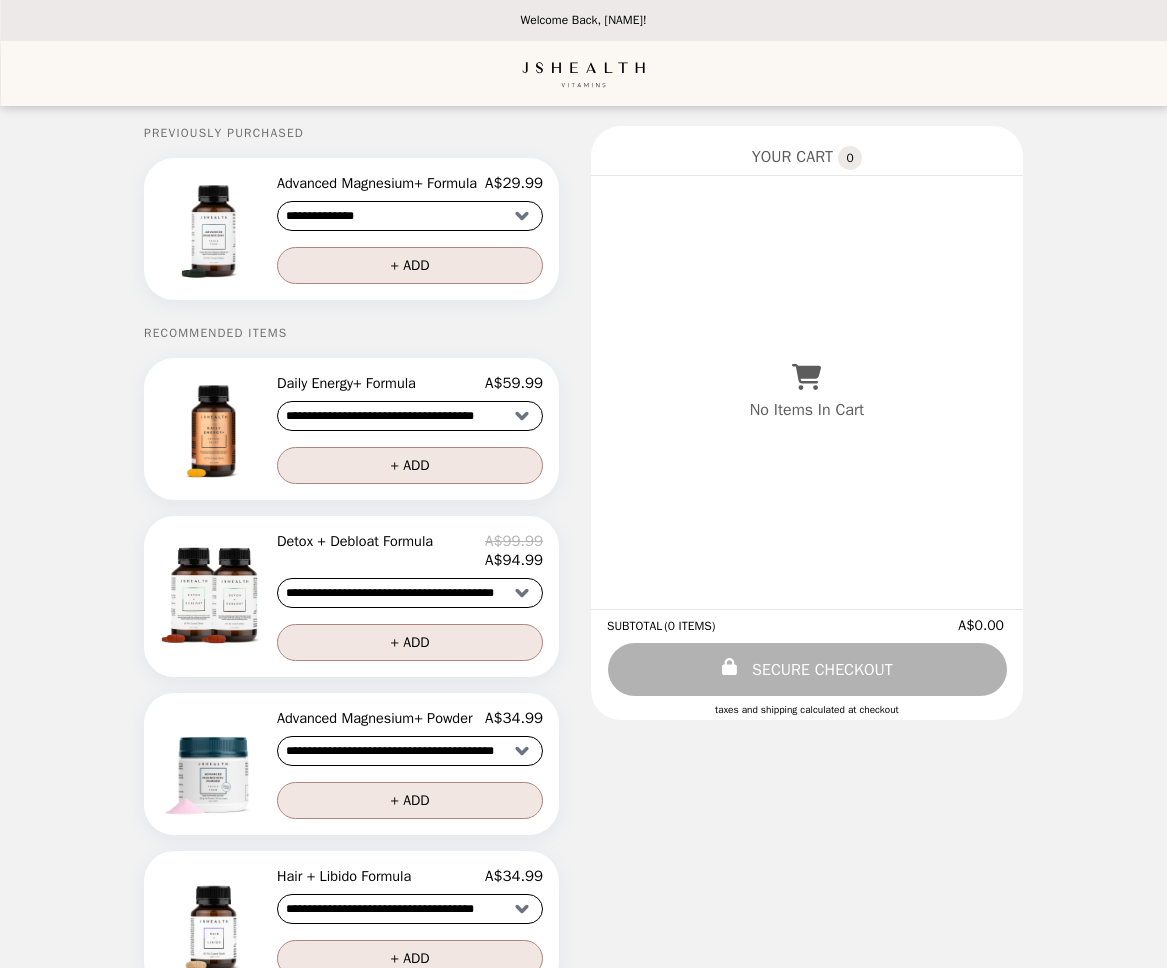 click on "**********" at bounding box center (410, 216) 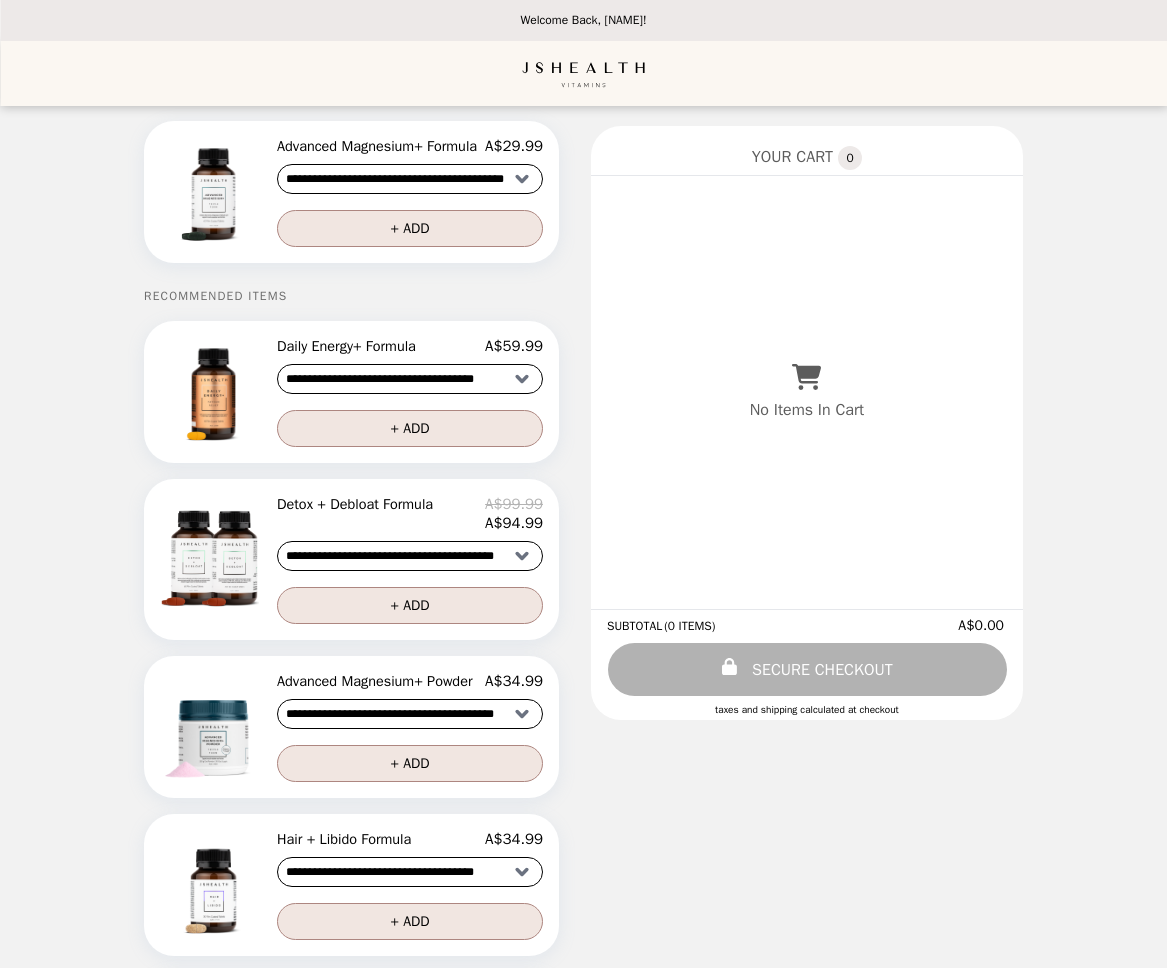 scroll, scrollTop: 38, scrollLeft: 0, axis: vertical 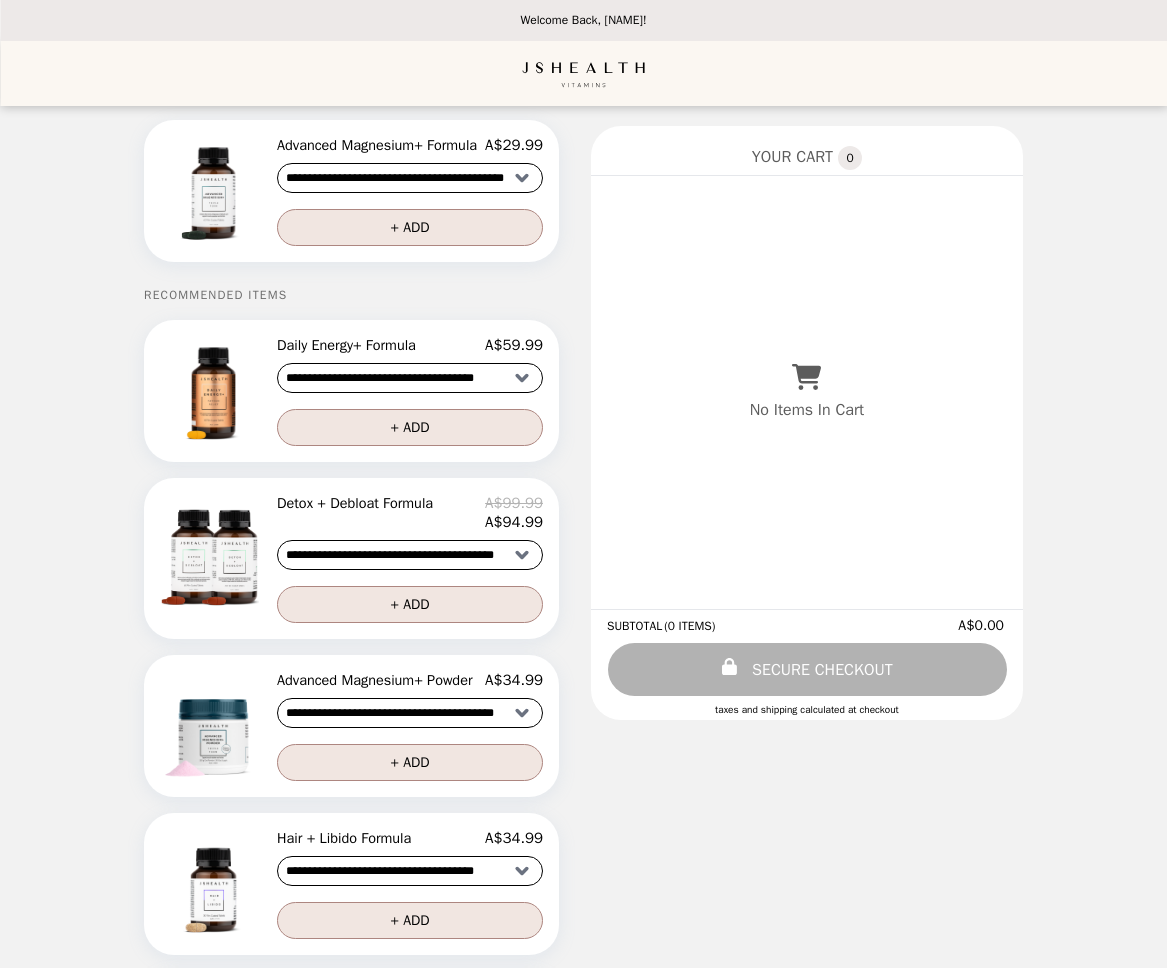 click on "**********" at bounding box center (410, 378) 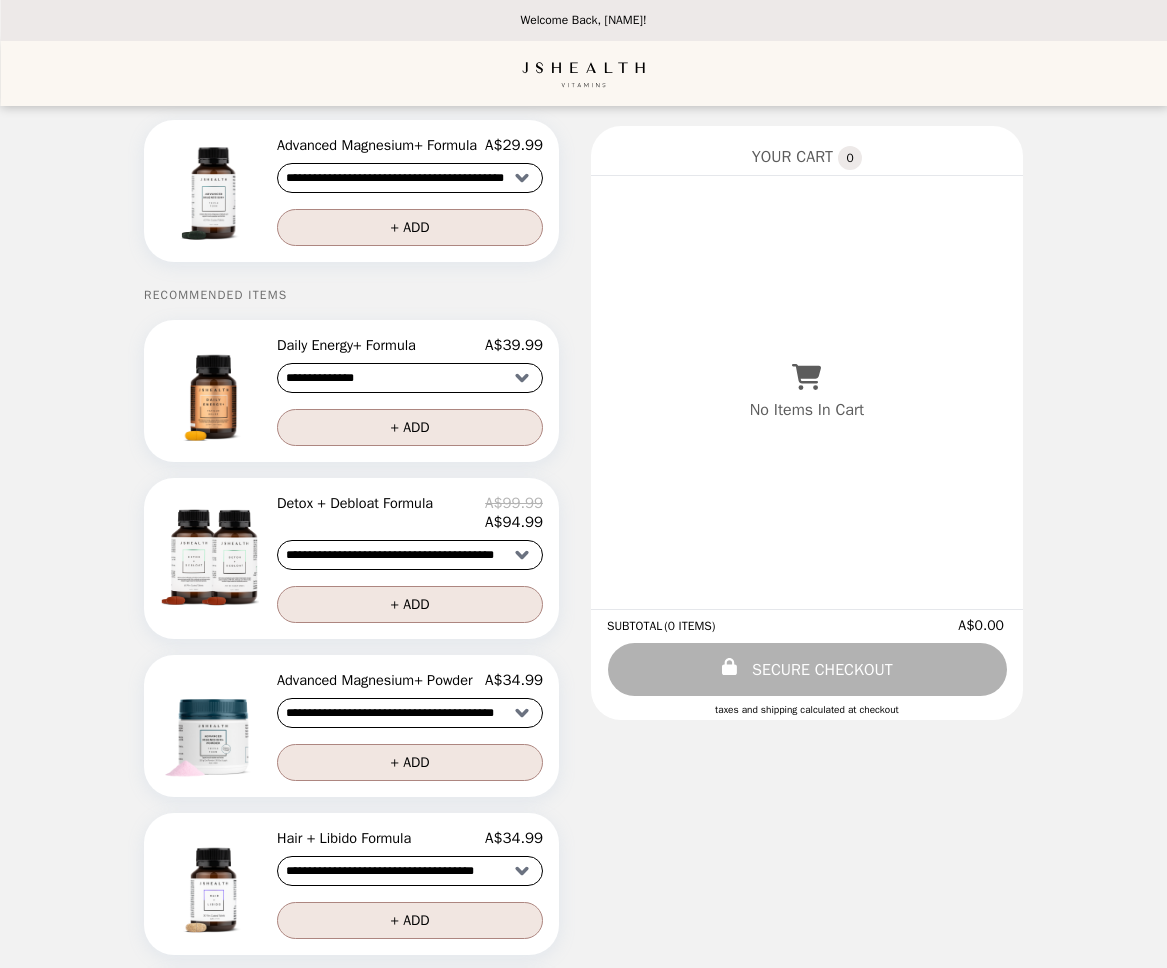 click on "**********" at bounding box center (410, 378) 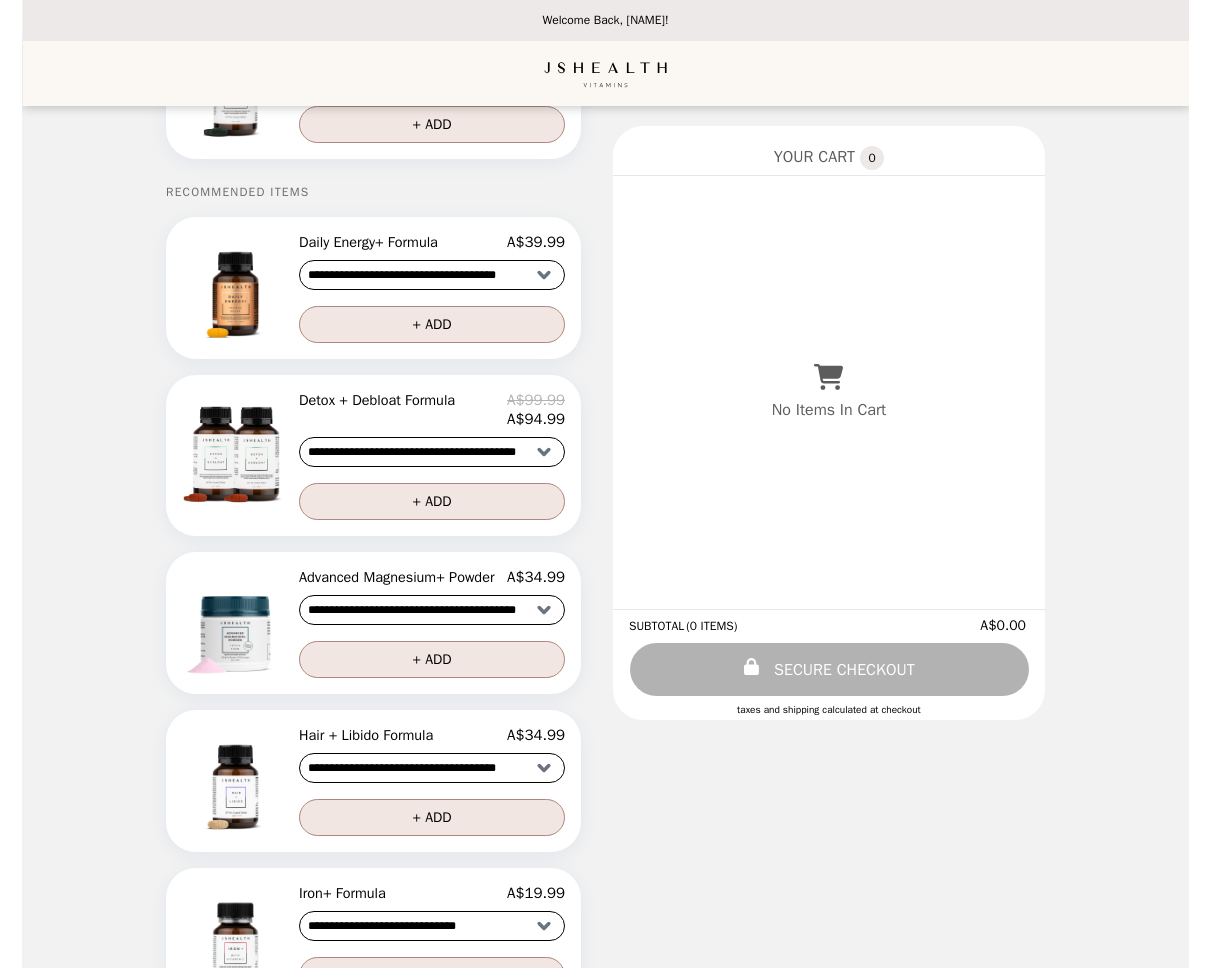 scroll, scrollTop: 0, scrollLeft: 0, axis: both 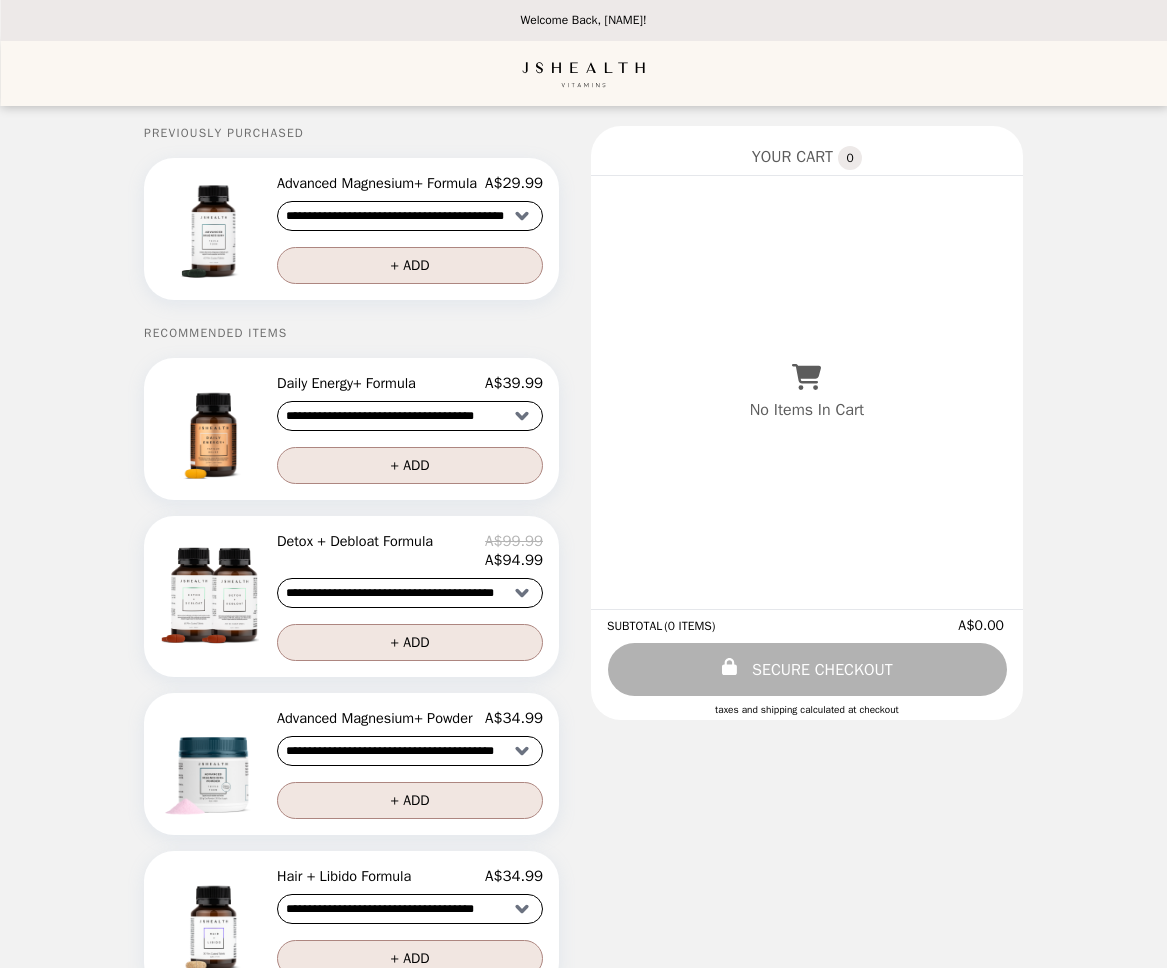click on "**********" at bounding box center (410, 416) 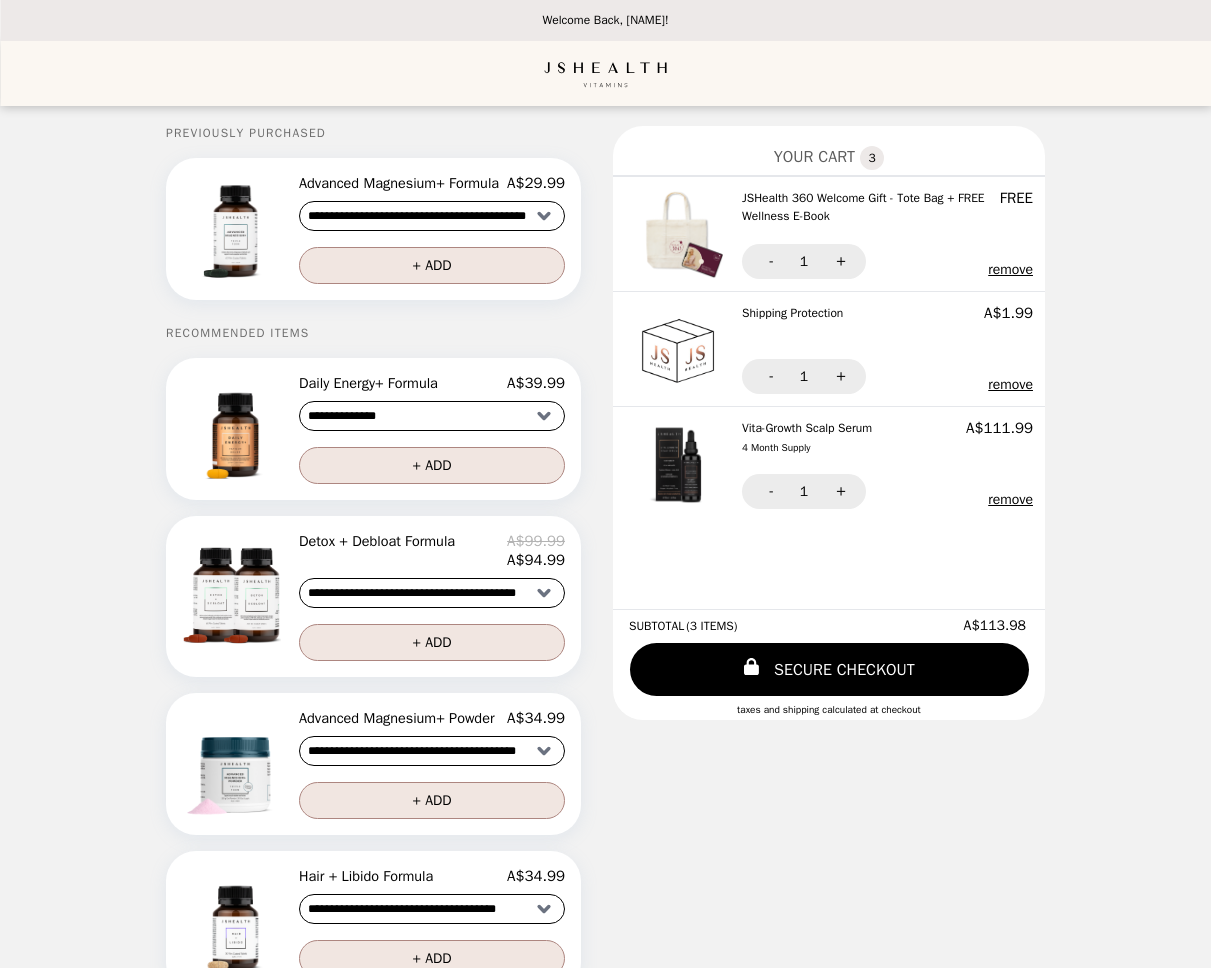 select on "**********" 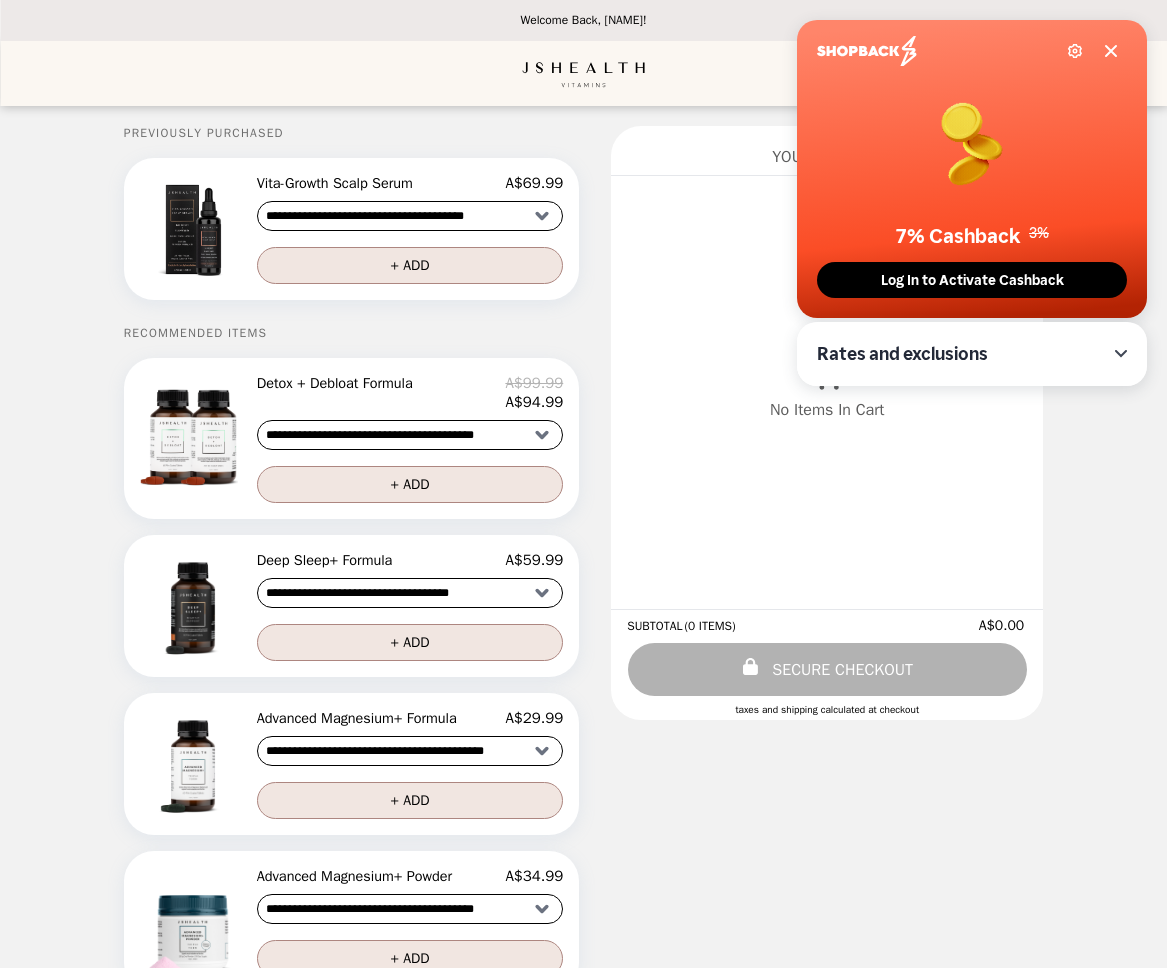 scroll, scrollTop: 0, scrollLeft: 0, axis: both 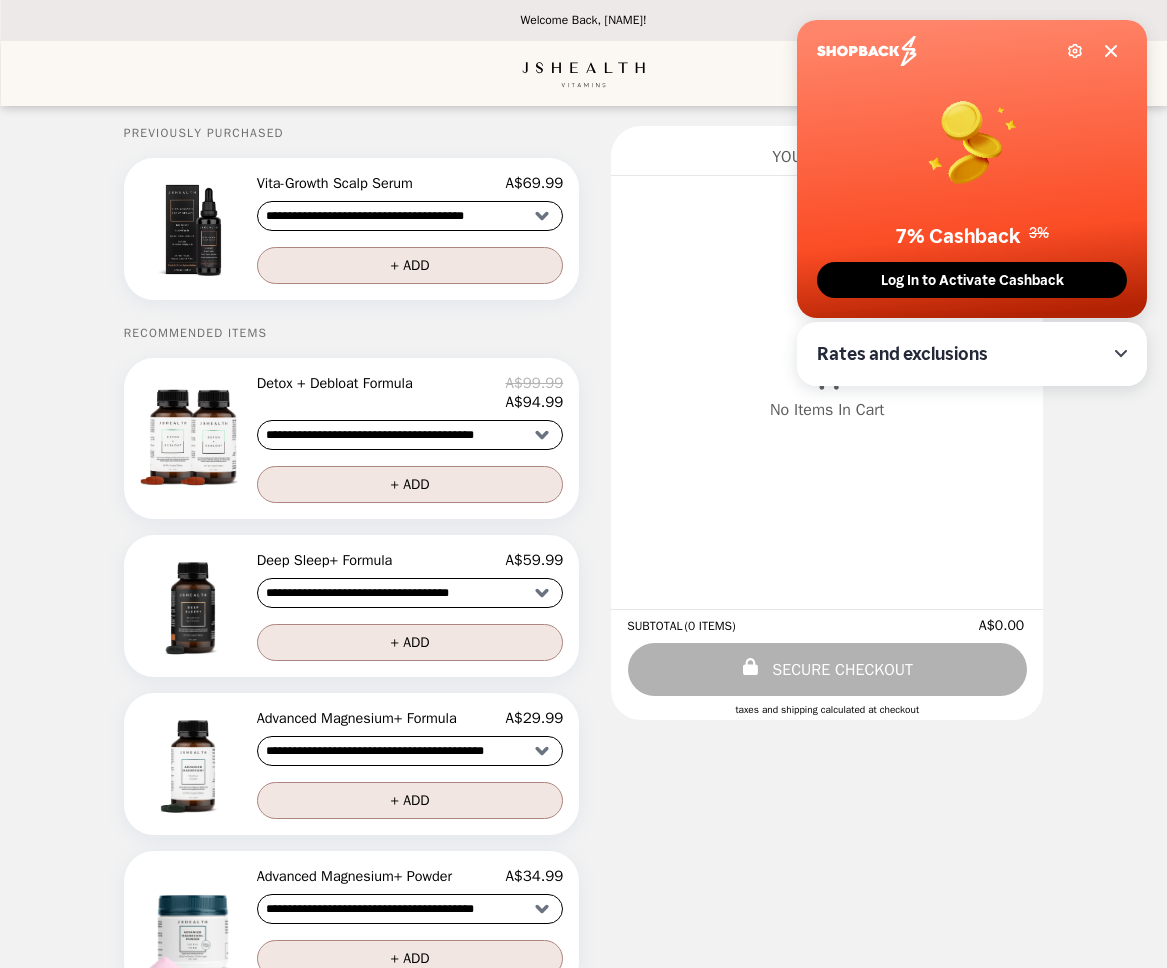 click 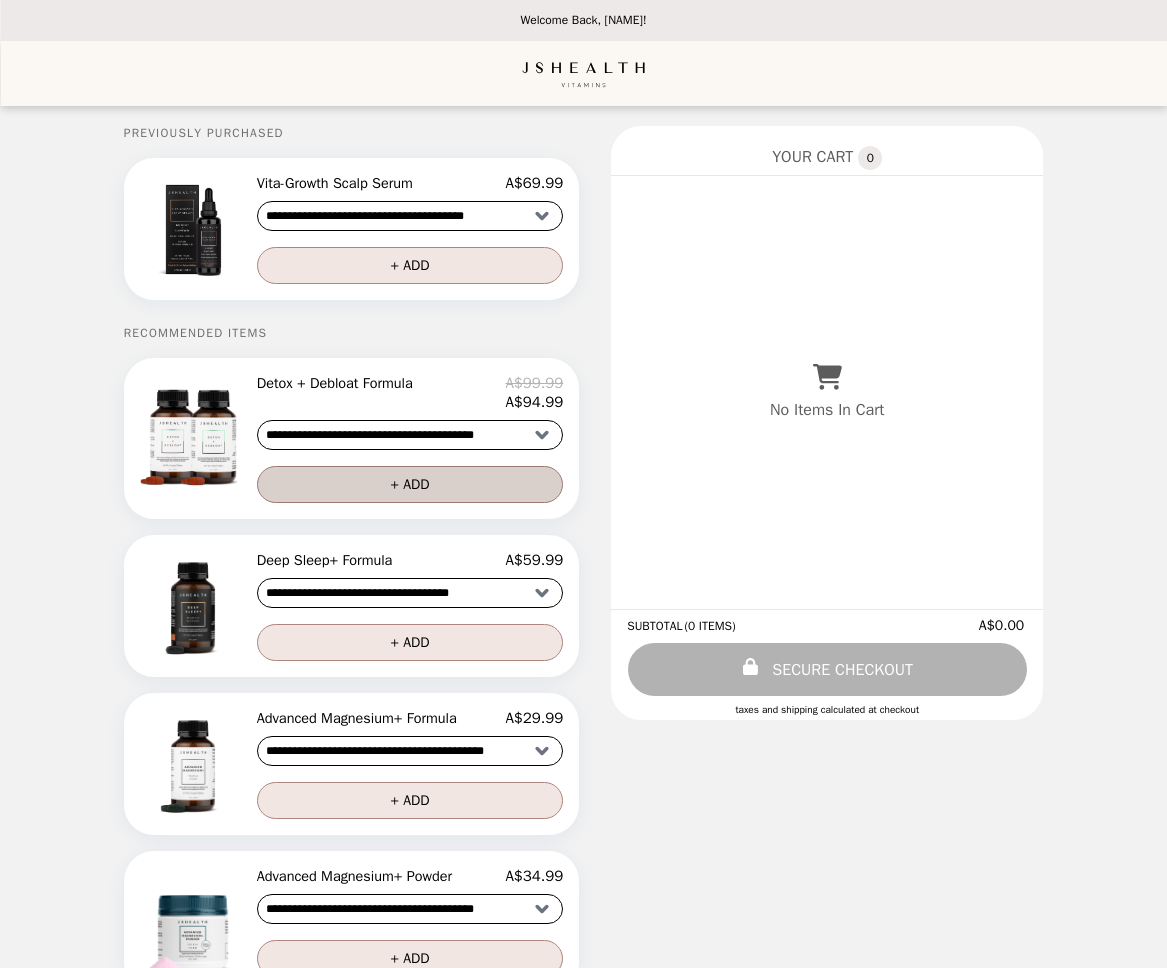 click on "+ ADD" at bounding box center (410, 484) 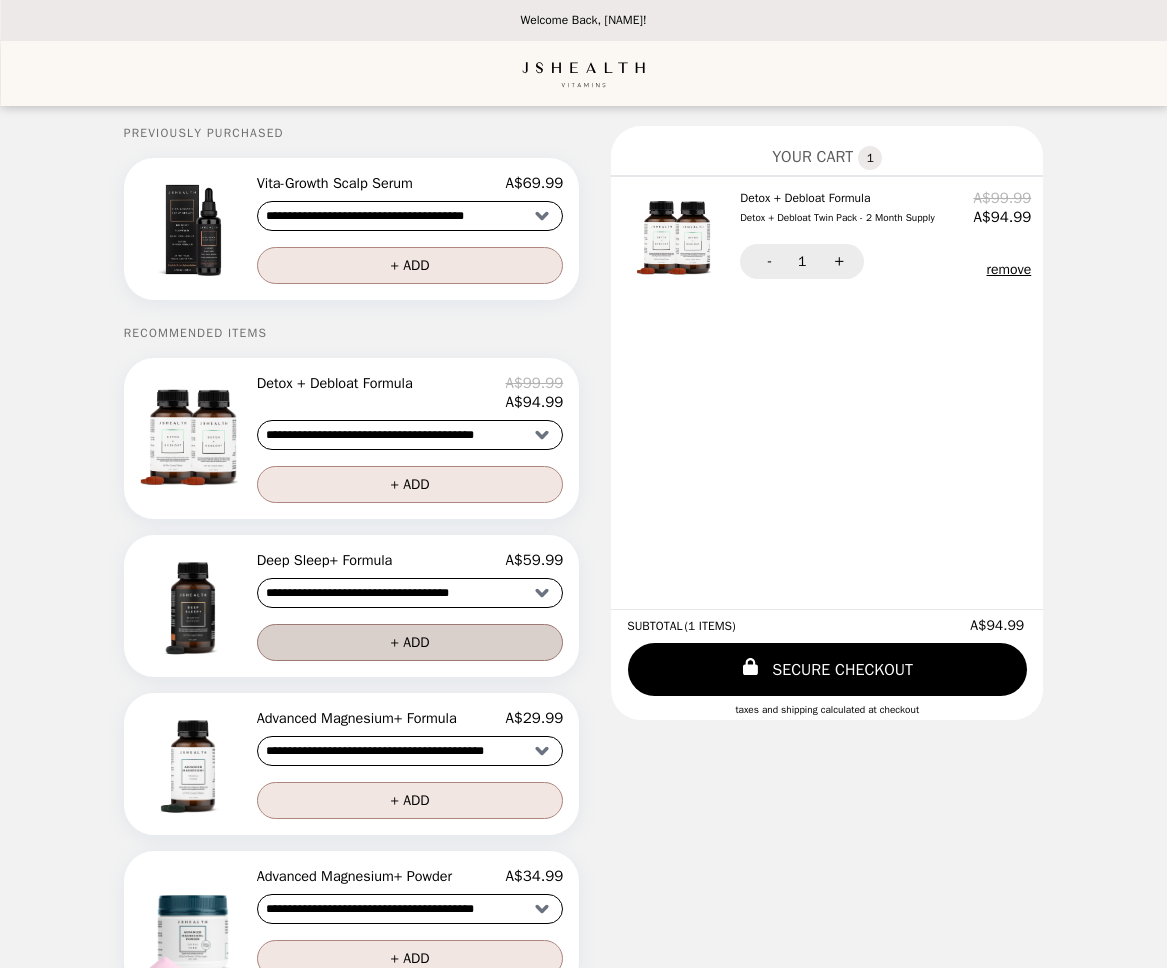 click on "+ ADD" at bounding box center [410, 642] 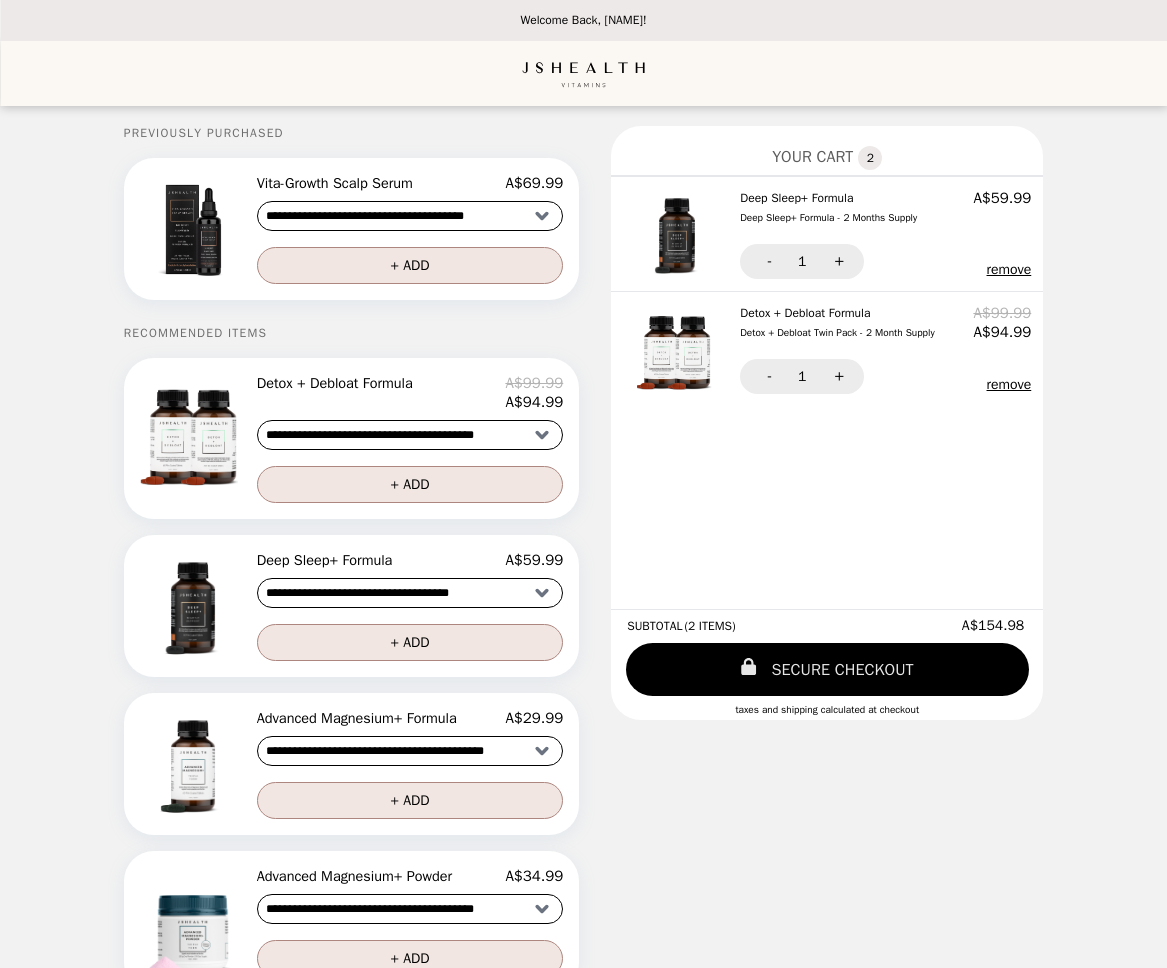 click on "SECURE CHECKOUT" at bounding box center [827, 669] 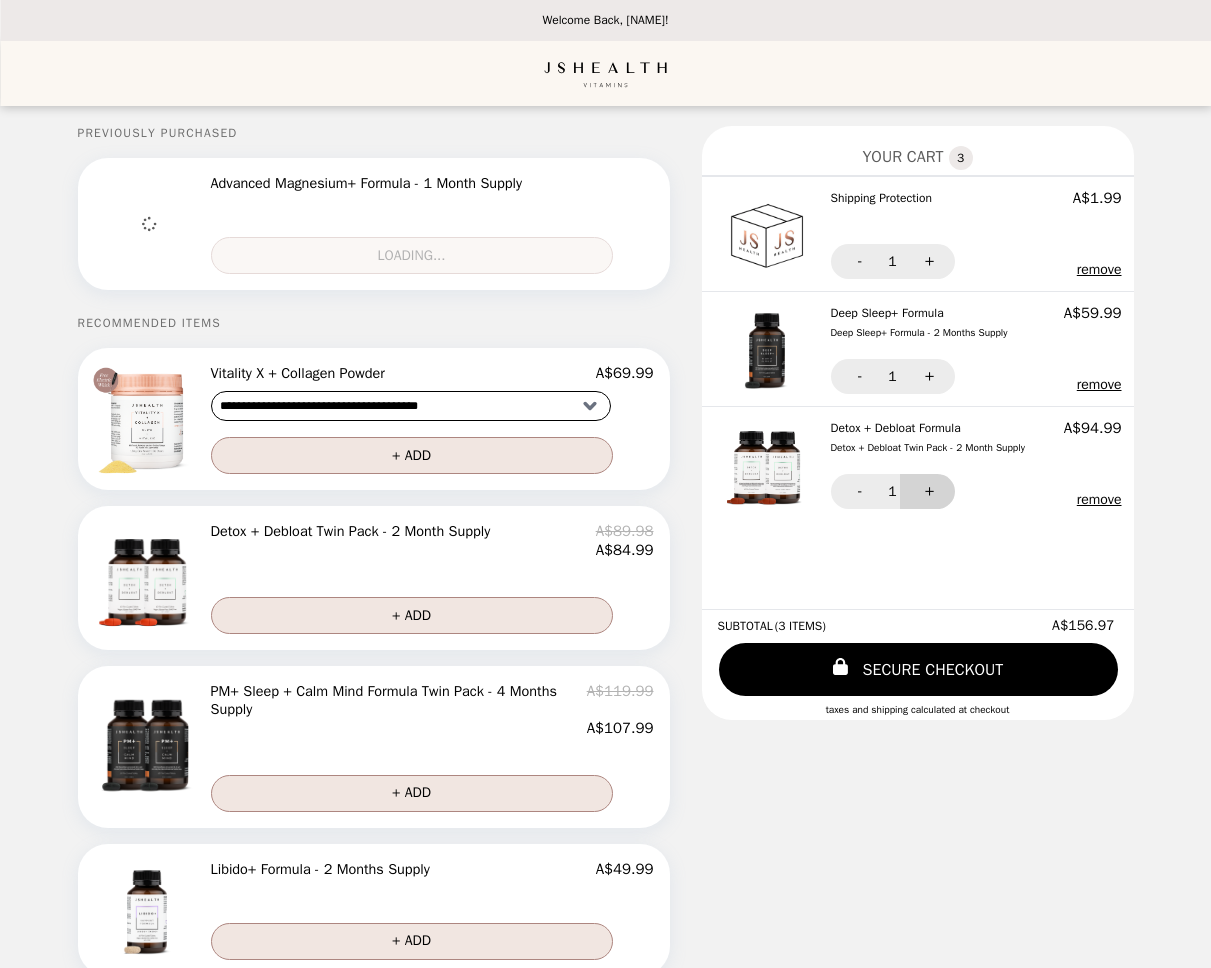 scroll, scrollTop: 0, scrollLeft: 0, axis: both 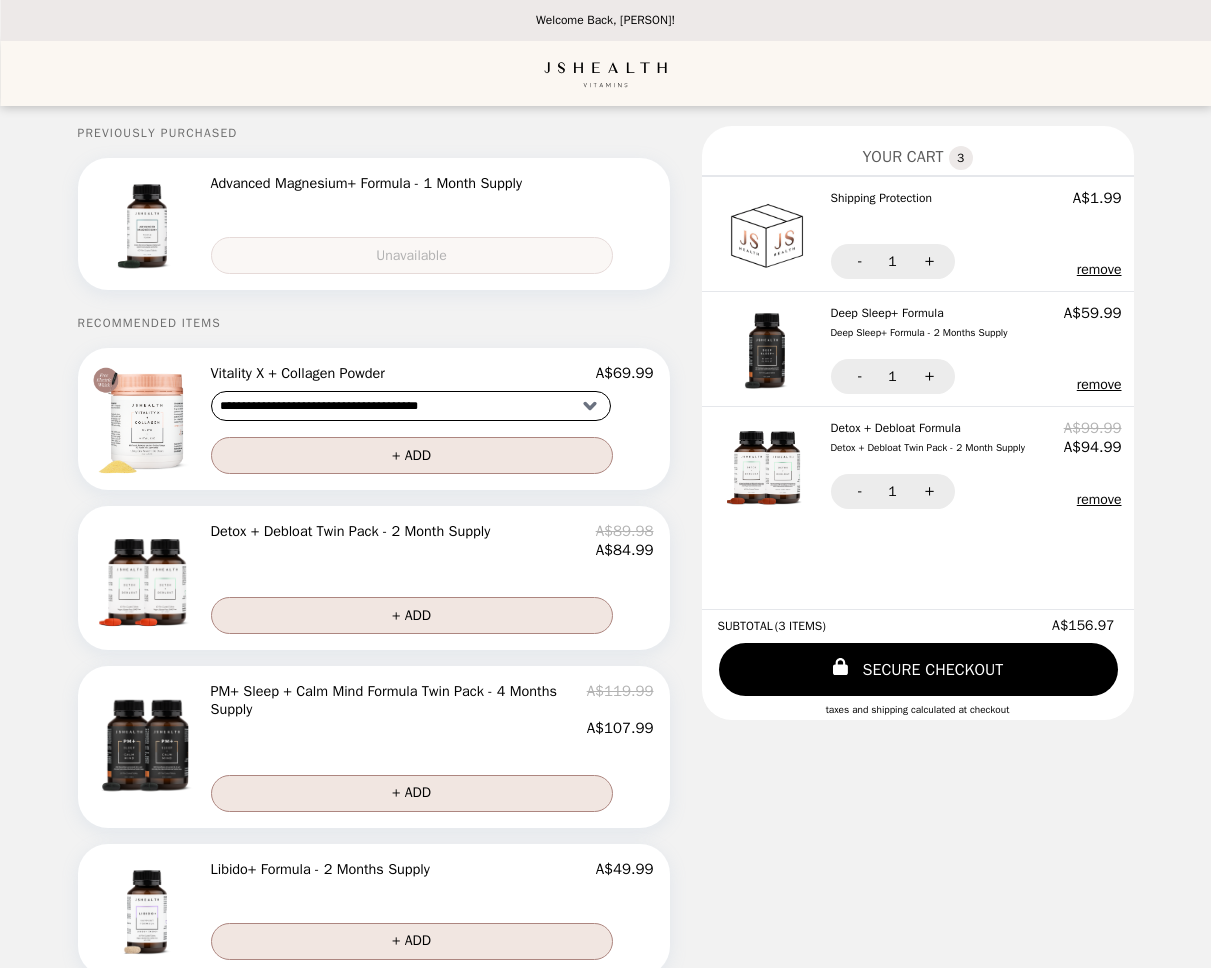 click on "remove" at bounding box center [1099, 500] 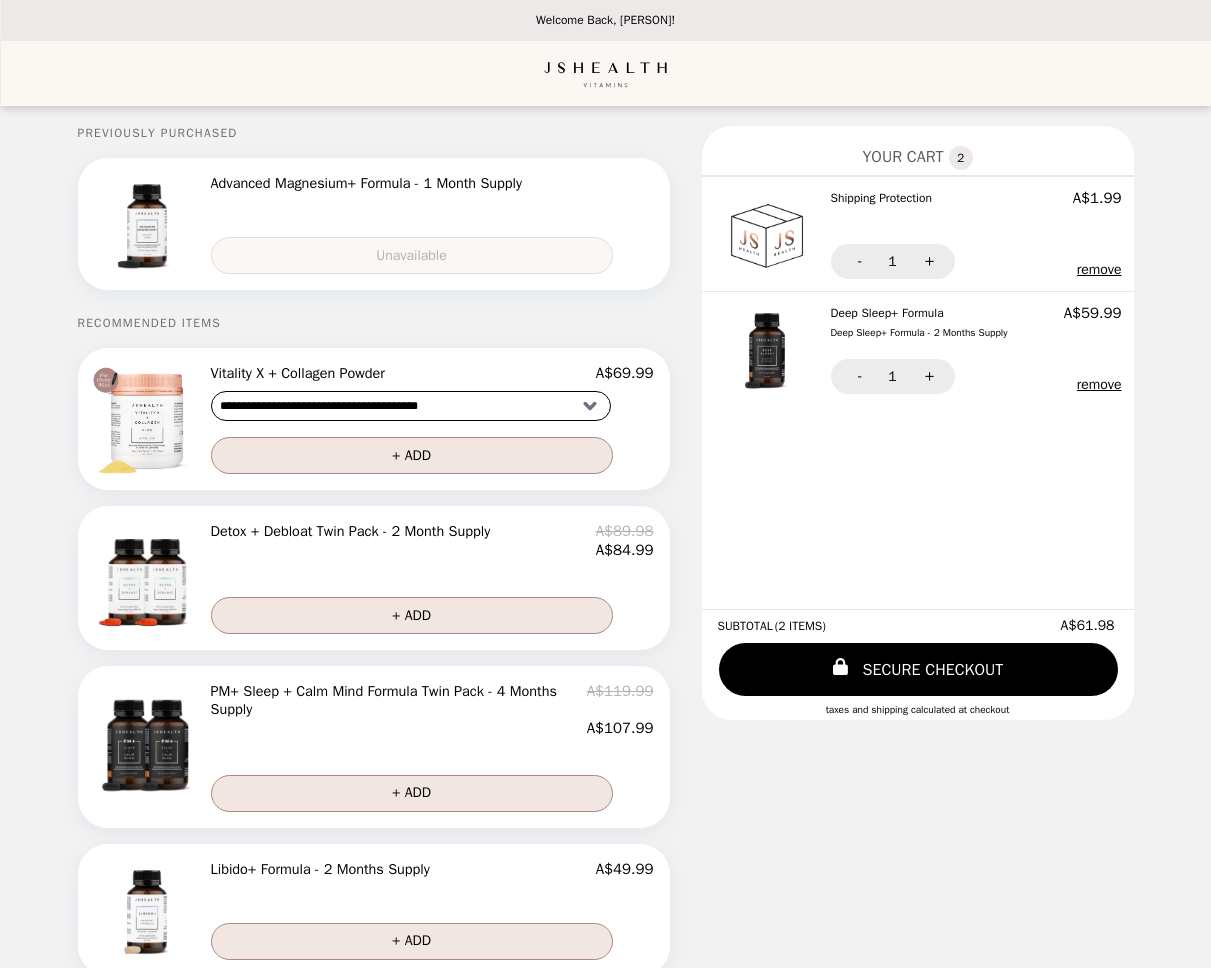 click on "remove" at bounding box center [1099, 270] 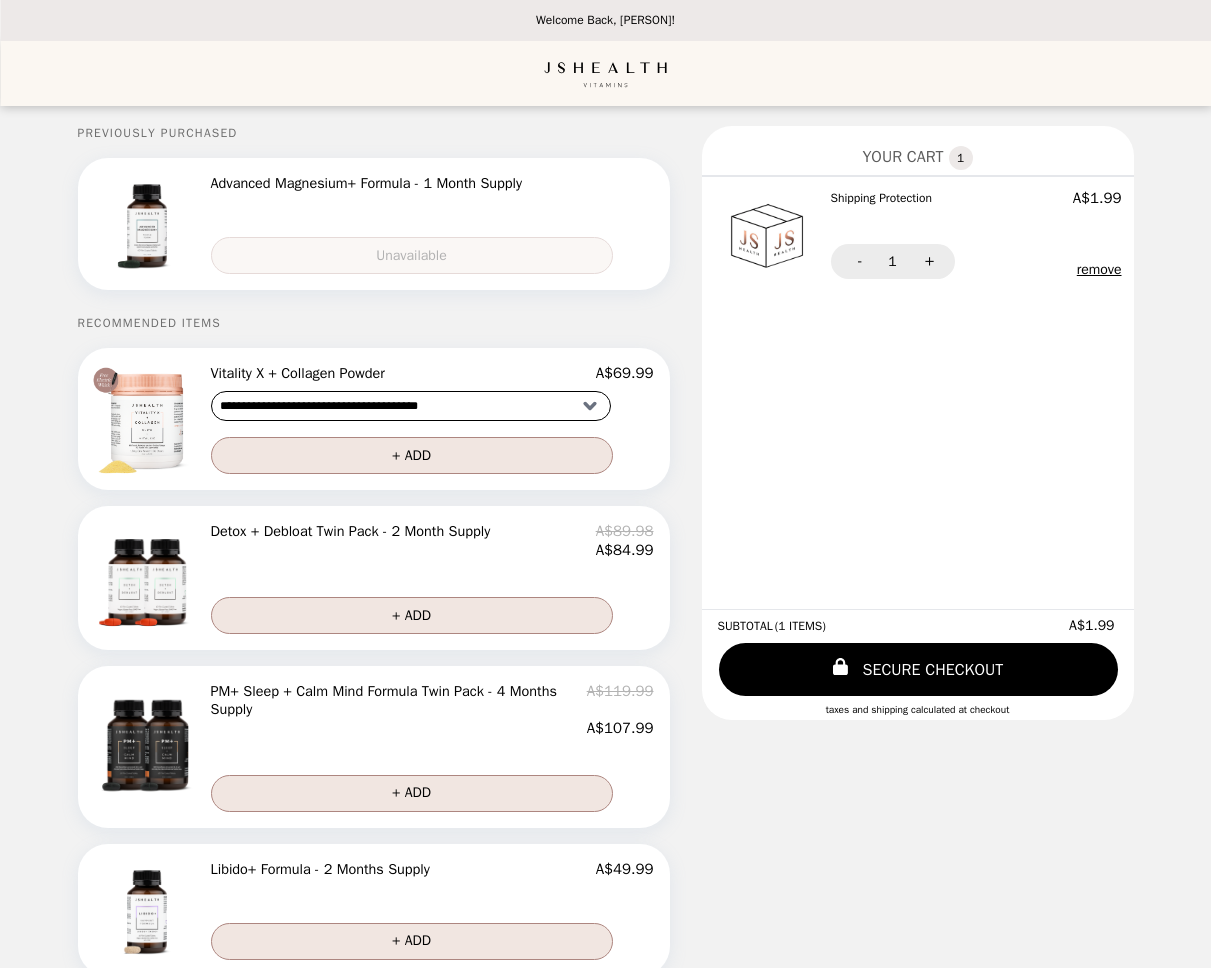 click on "Advanced Magnesium+ Formula - 1 Month Supply Loading... Unavailable" at bounding box center (432, 224) 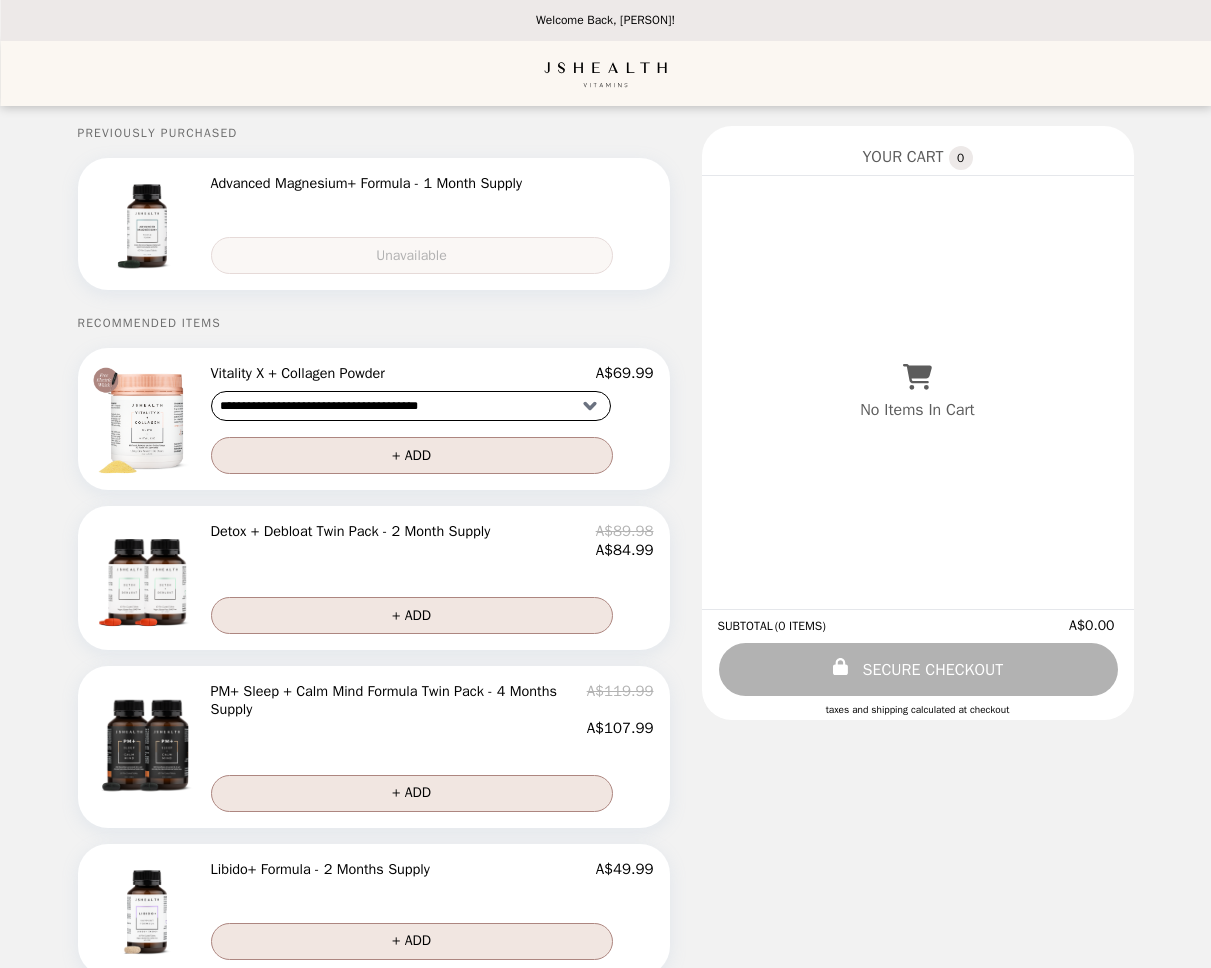 click on "Unavailable" at bounding box center [432, 247] 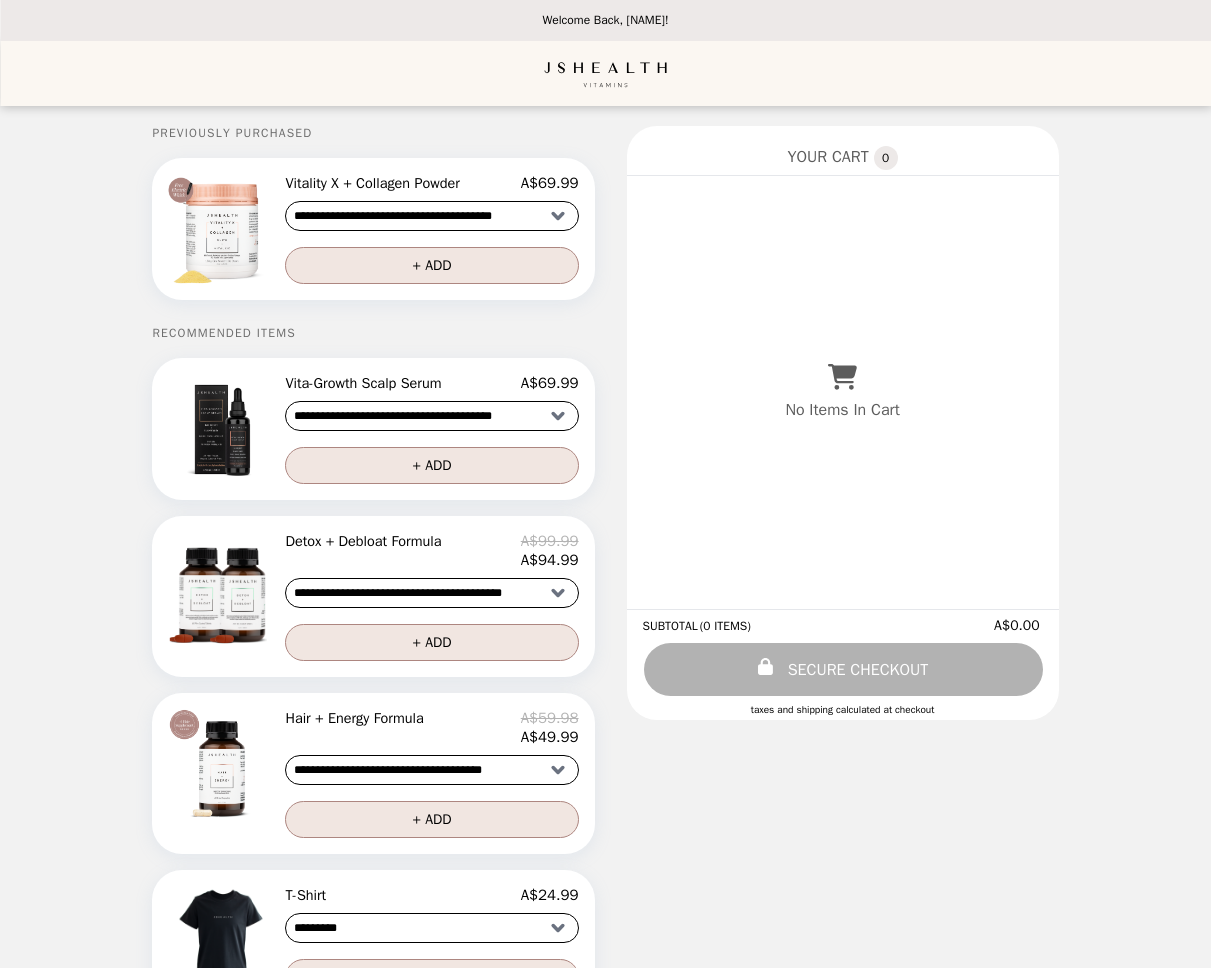 scroll, scrollTop: 0, scrollLeft: 0, axis: both 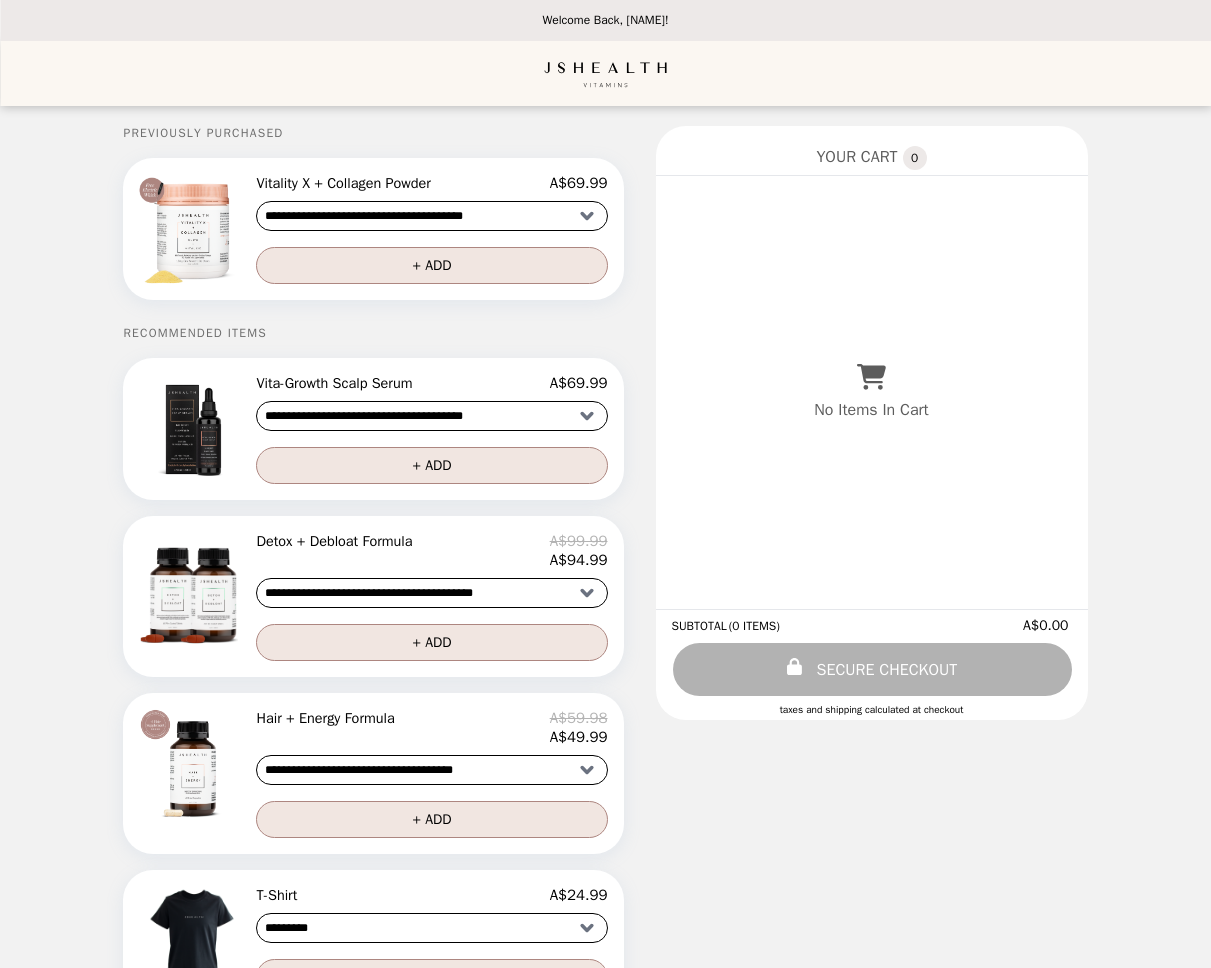 click on "**********" at bounding box center [431, 216] 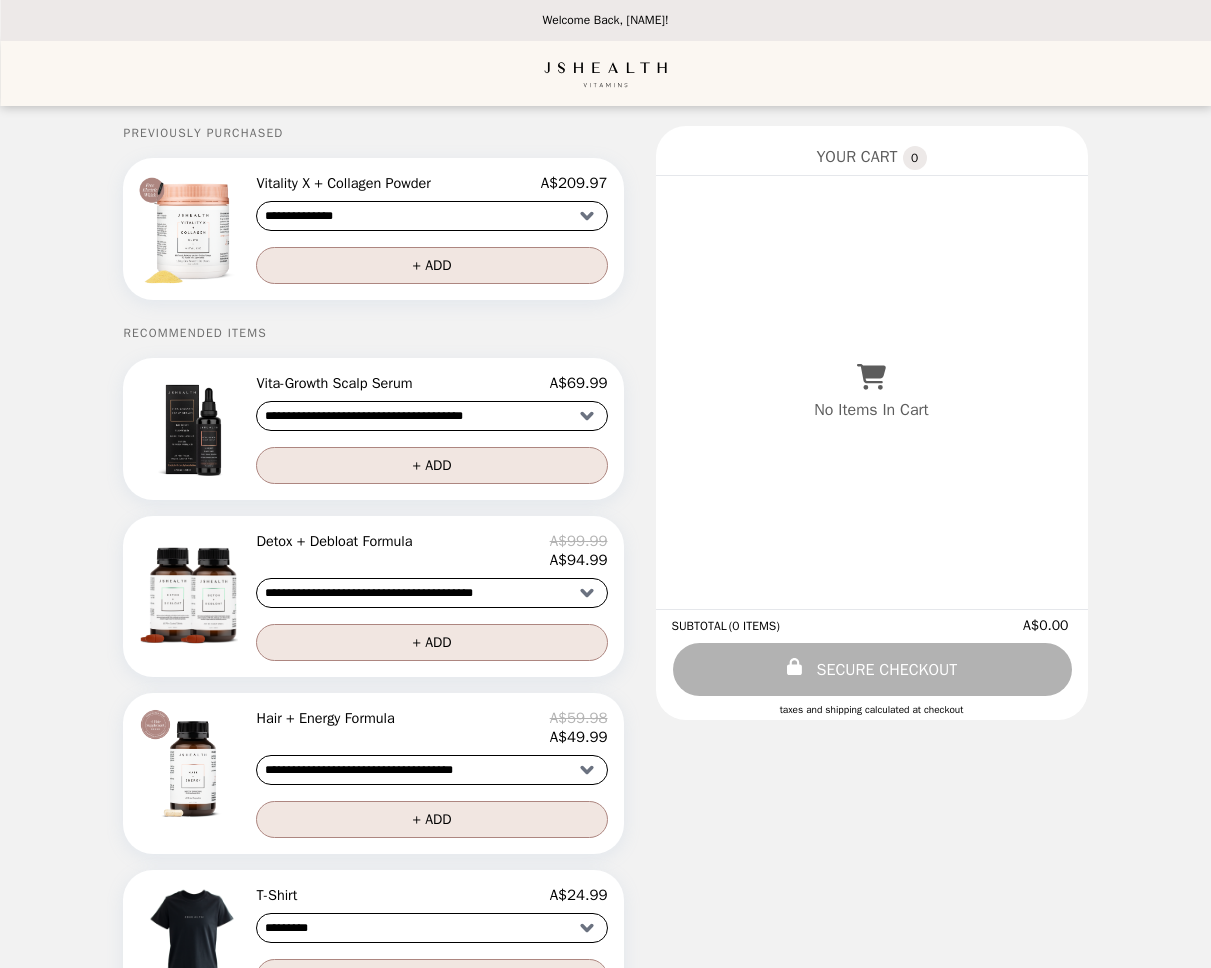 click on "**********" at bounding box center [431, 216] 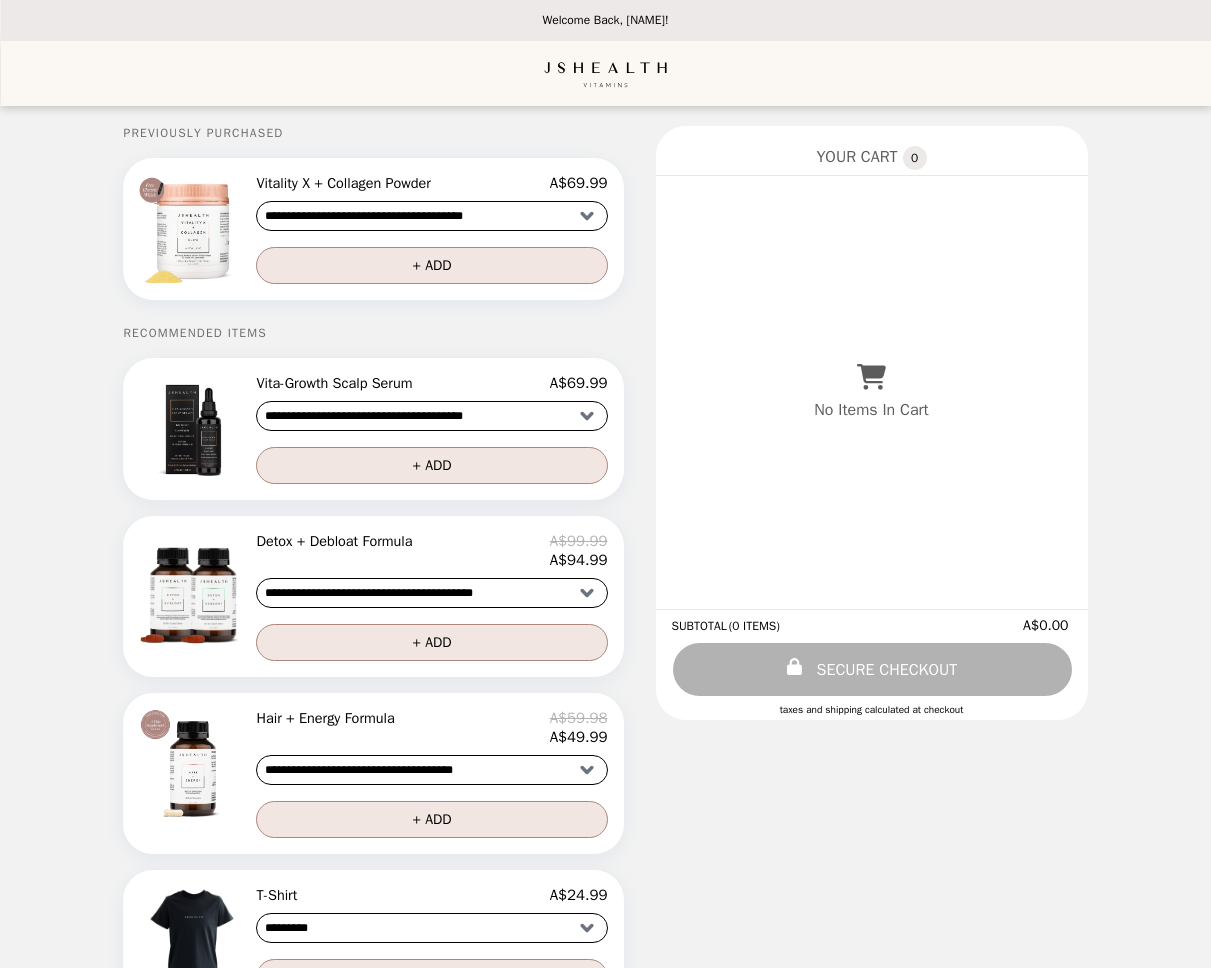 click on "**********" at bounding box center [431, 216] 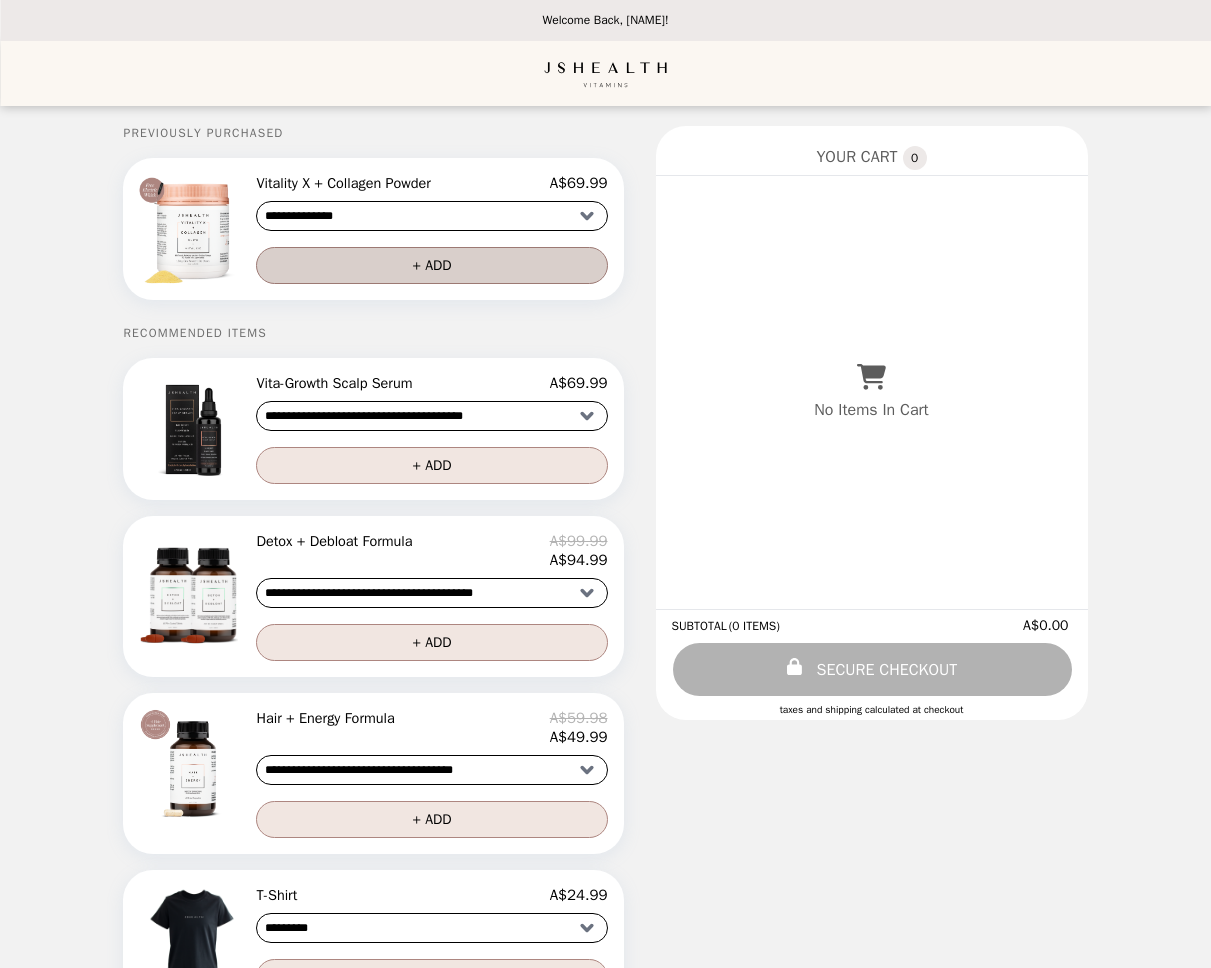 click on "+ ADD" at bounding box center (431, 265) 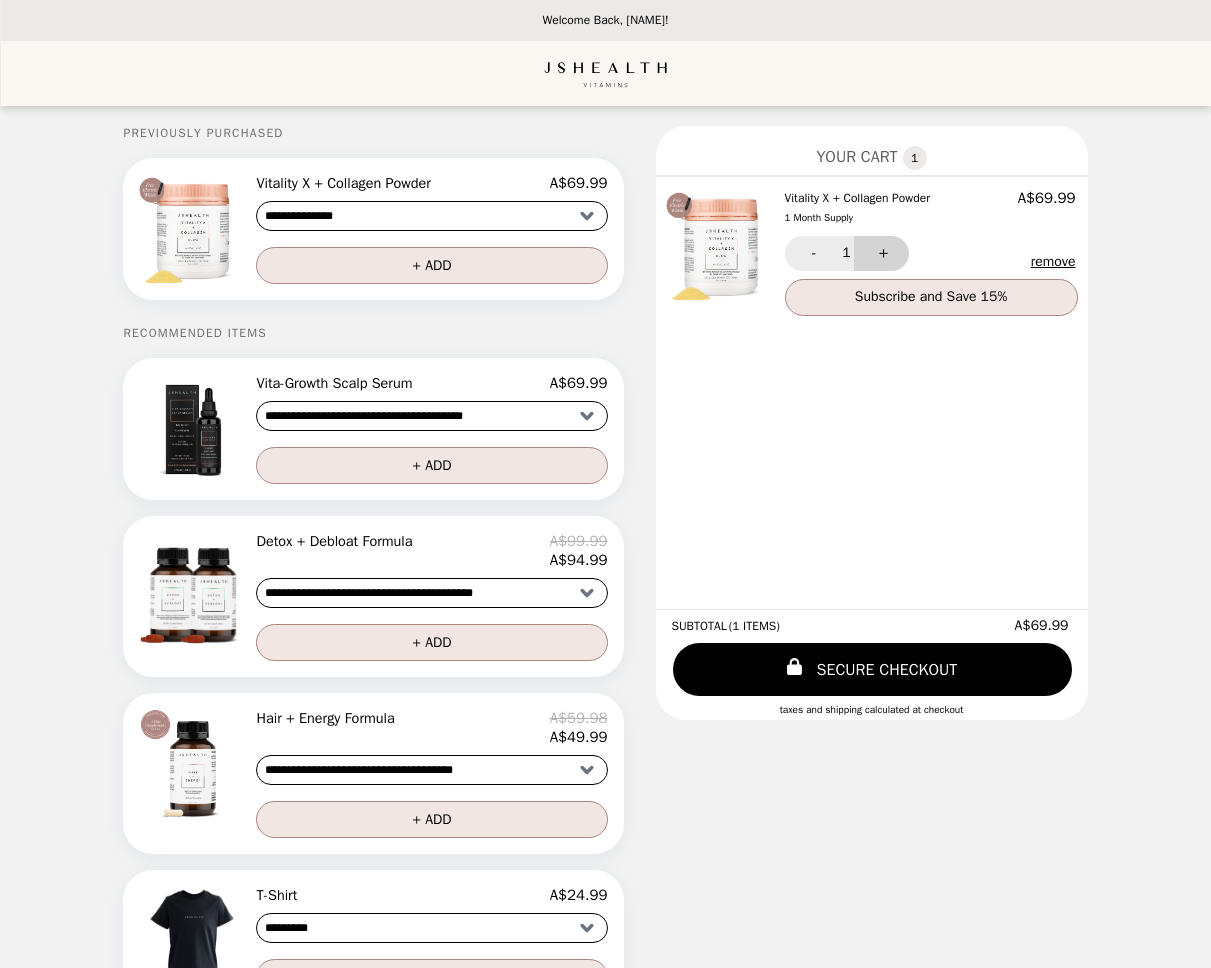 drag, startPoint x: 860, startPoint y: 253, endPoint x: 875, endPoint y: 252, distance: 15.033297 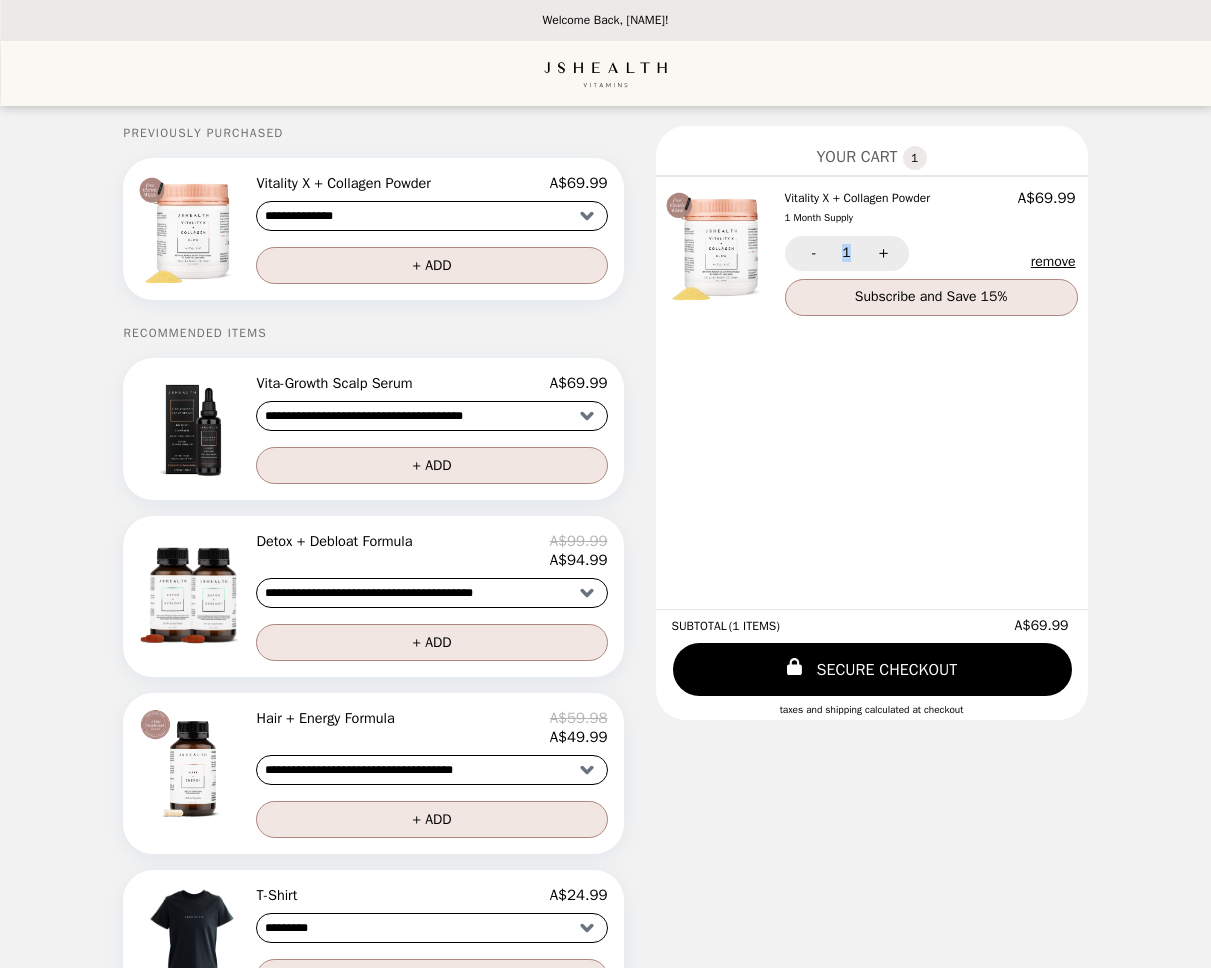 click on "1" at bounding box center [847, 253] 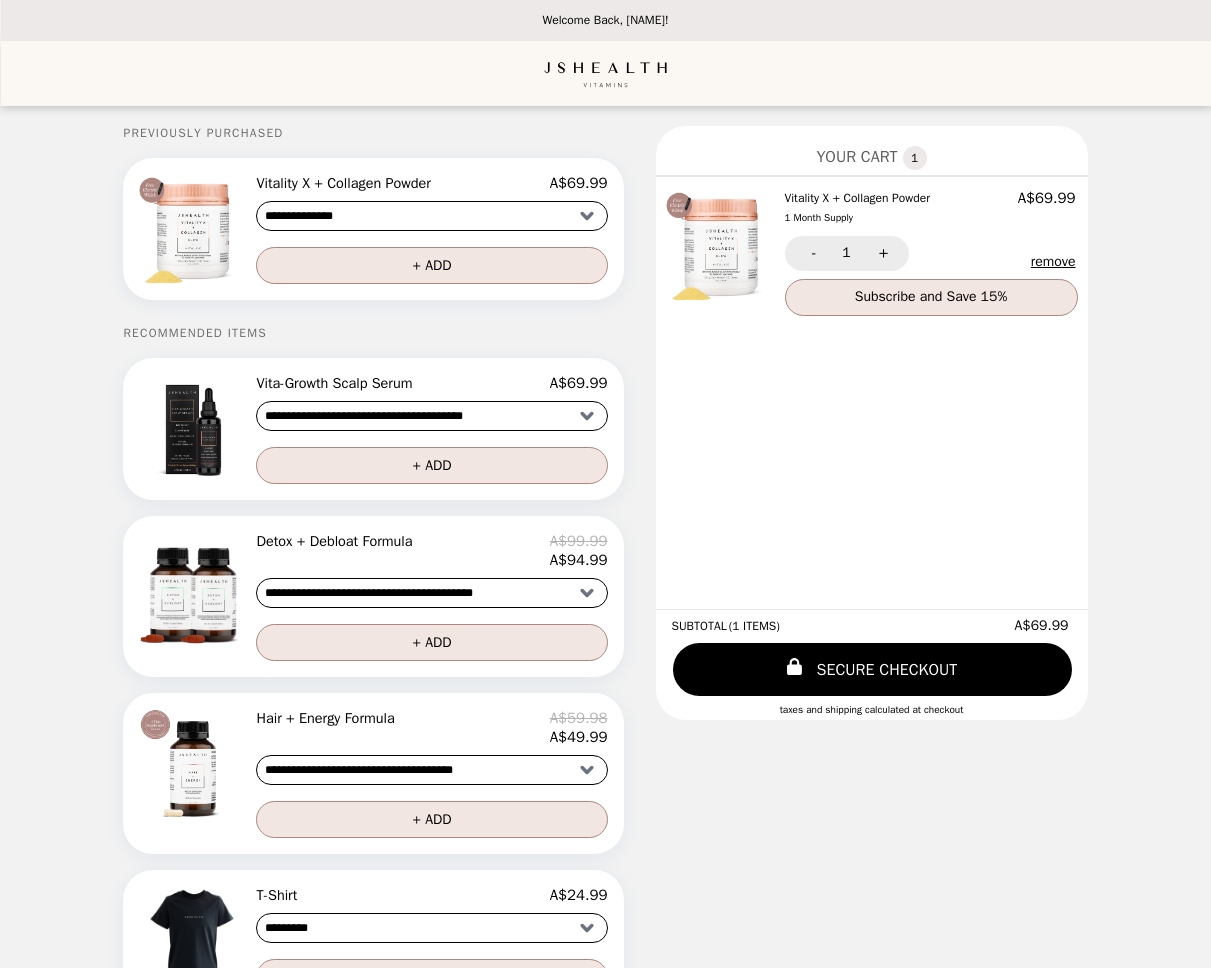 click on "+ ADD" at bounding box center (431, 257) 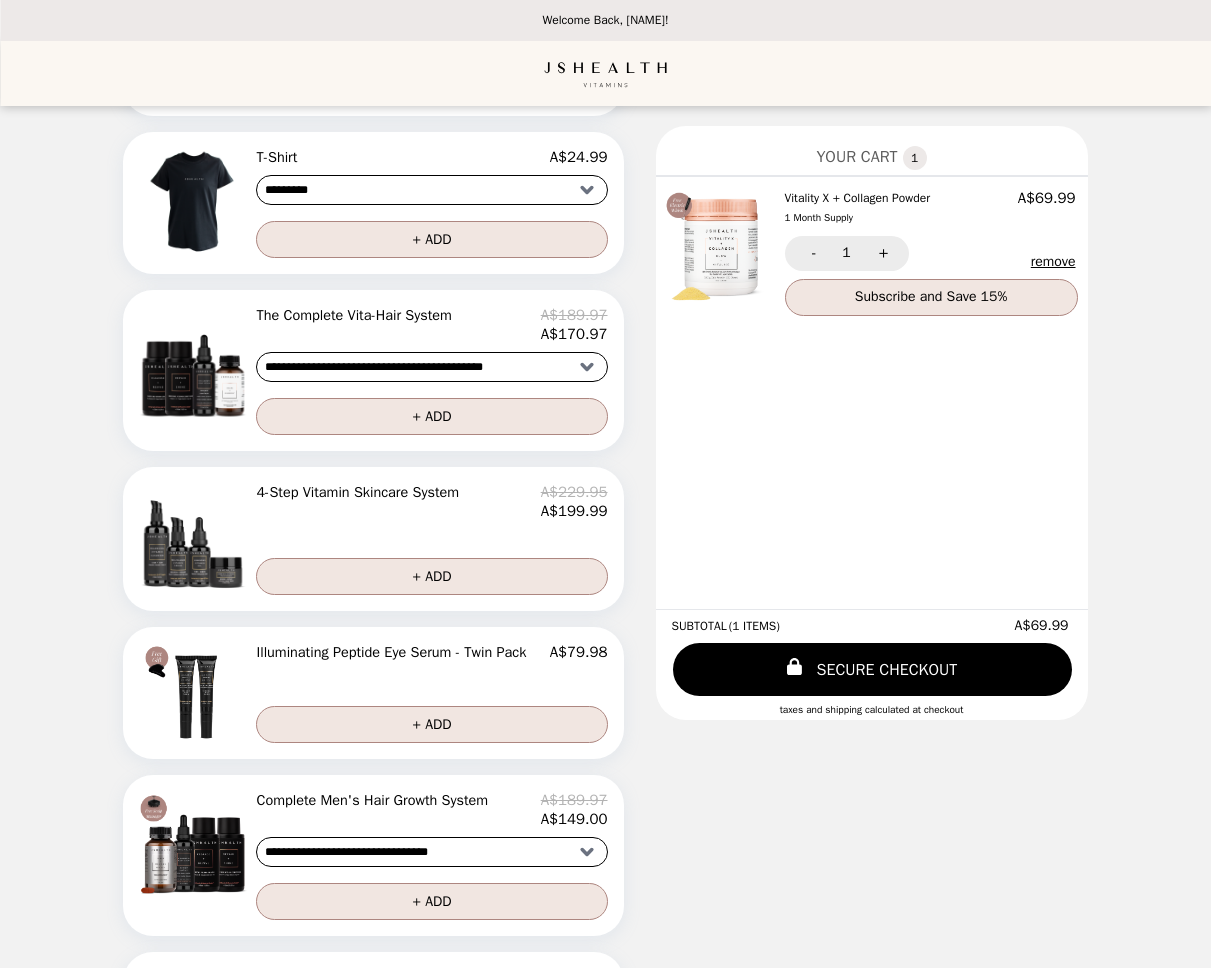 scroll, scrollTop: 1016, scrollLeft: 0, axis: vertical 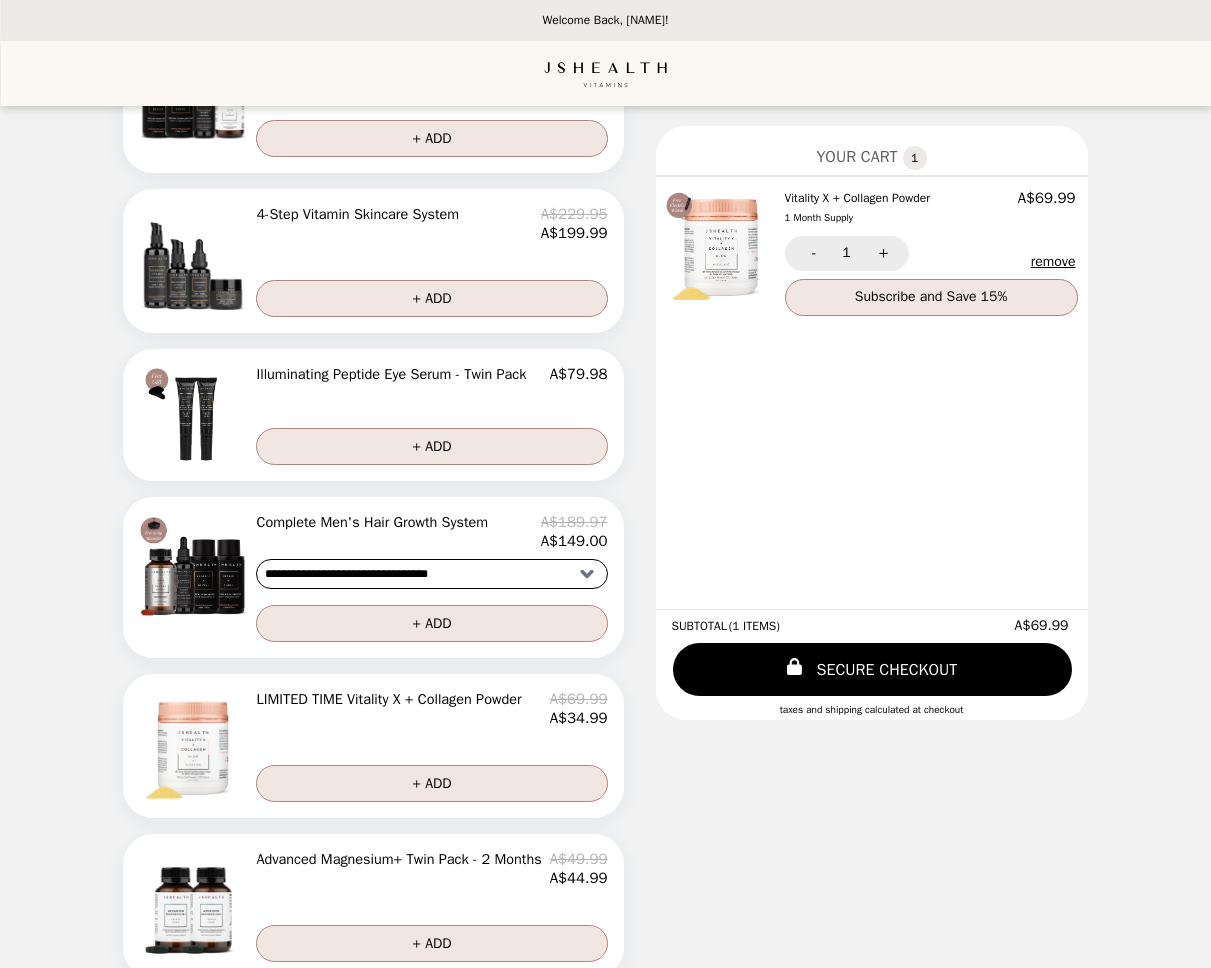 click on "**********" at bounding box center (431, 574) 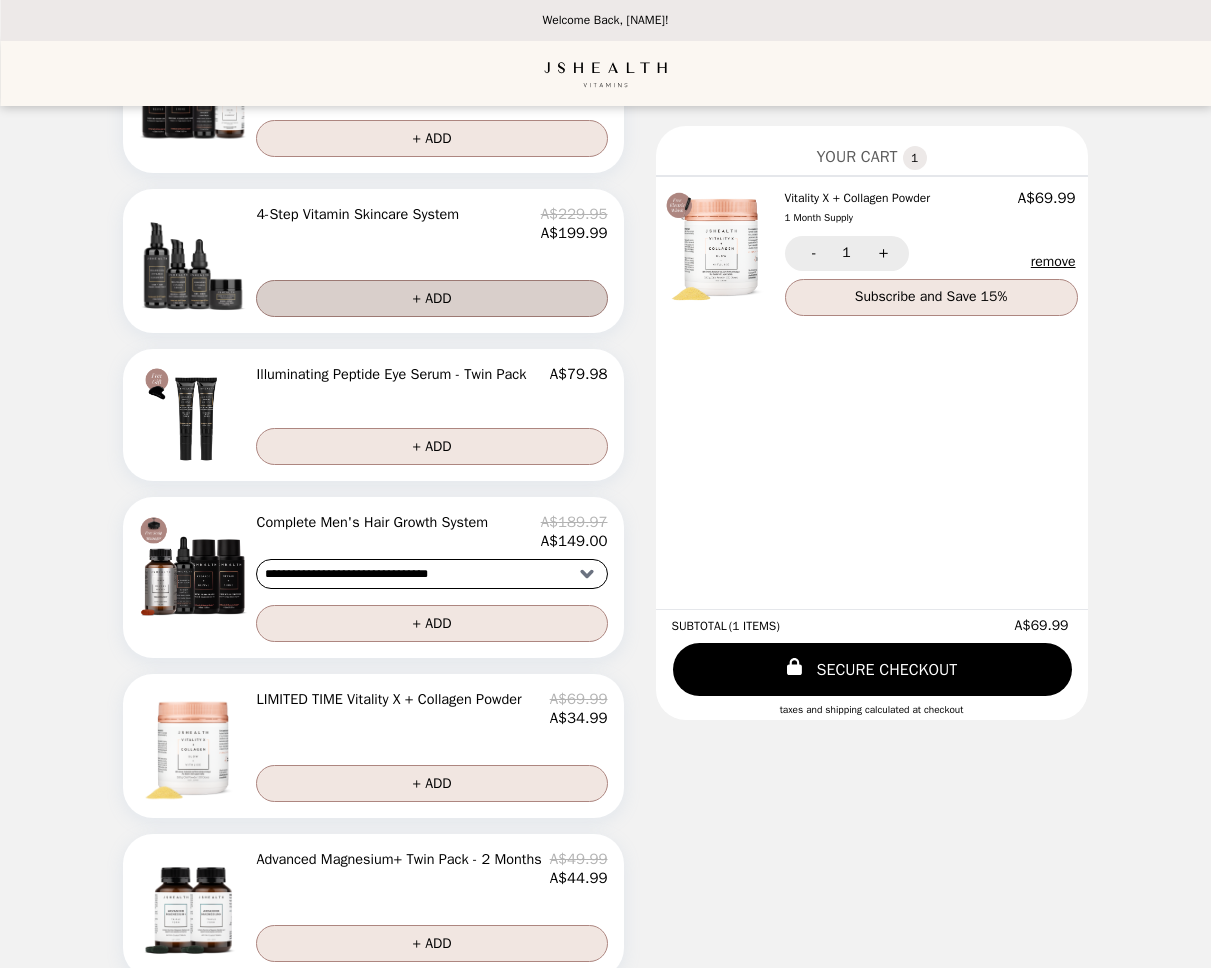 click on "+ ADD" at bounding box center (431, 298) 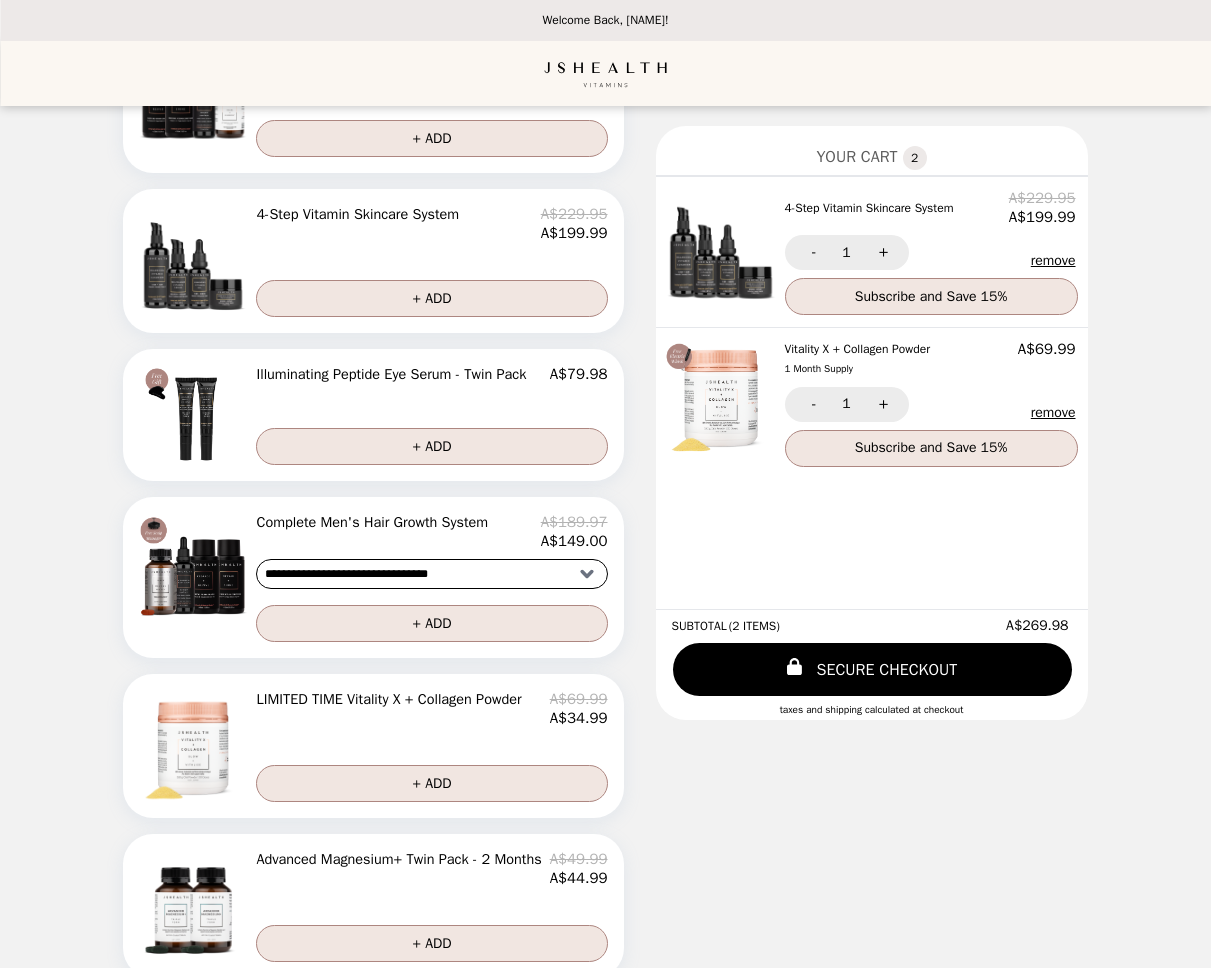 click on "remove" at bounding box center (1053, 413) 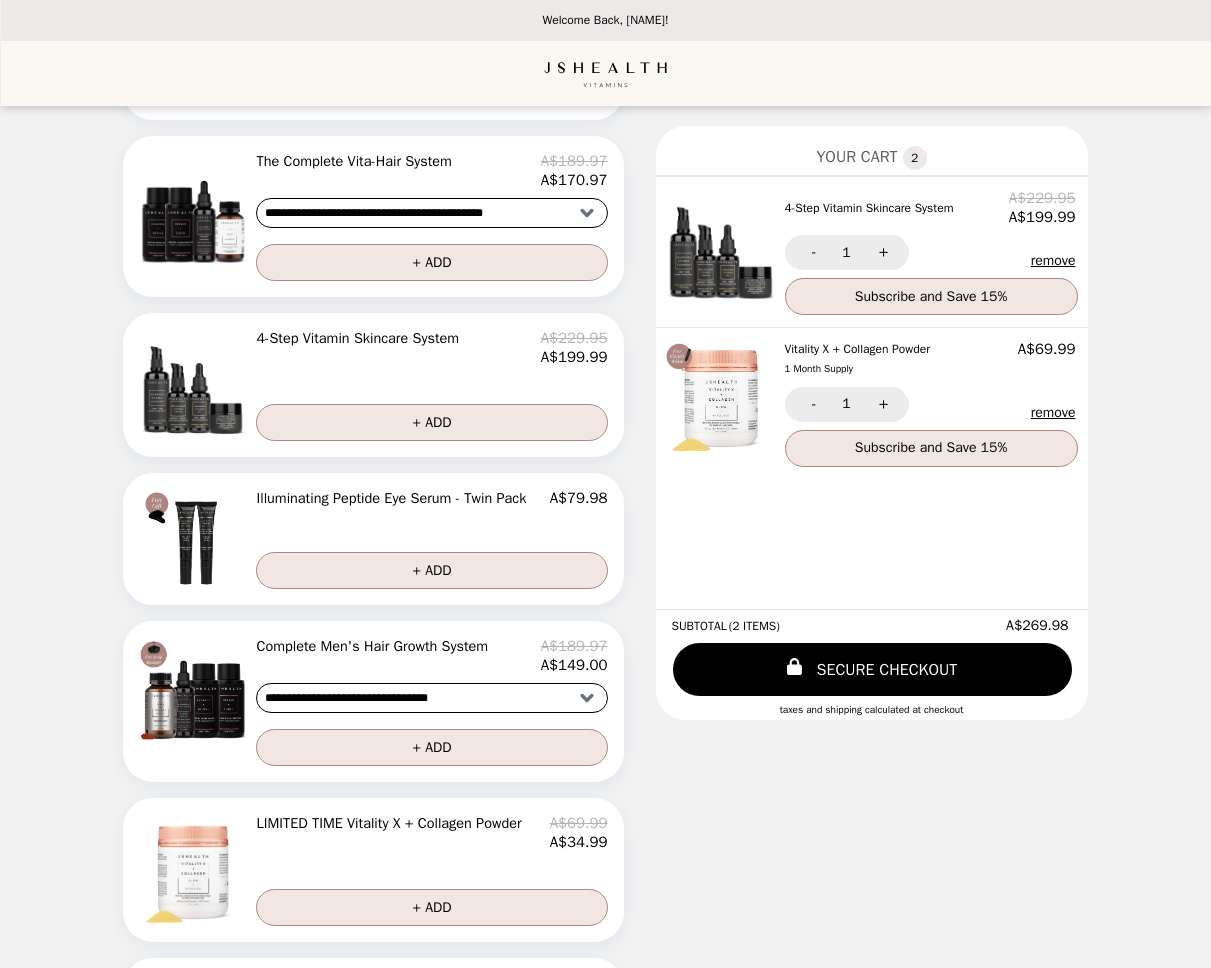 scroll, scrollTop: 396, scrollLeft: 0, axis: vertical 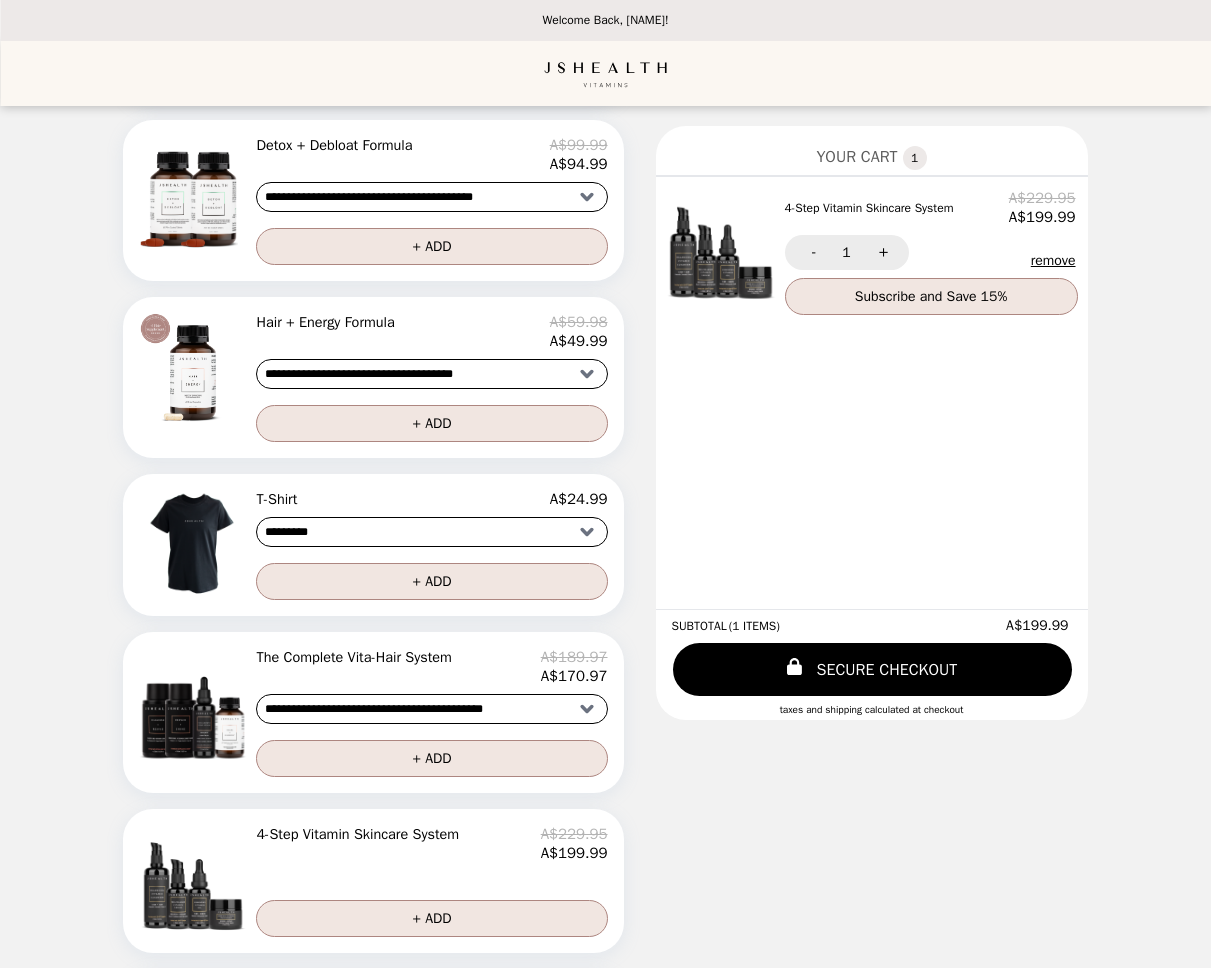 click on "remove" at bounding box center [1053, 261] 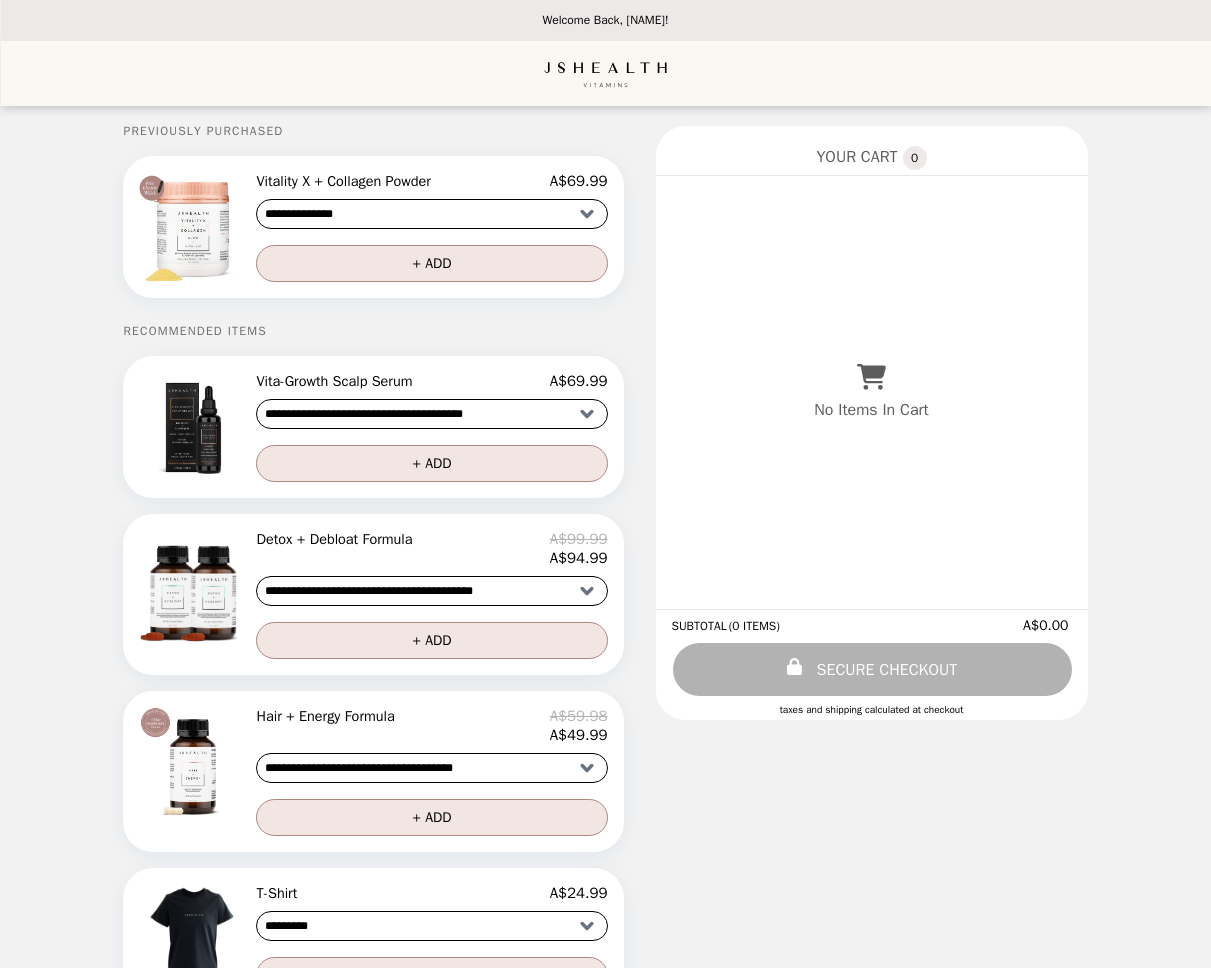 scroll, scrollTop: 0, scrollLeft: 0, axis: both 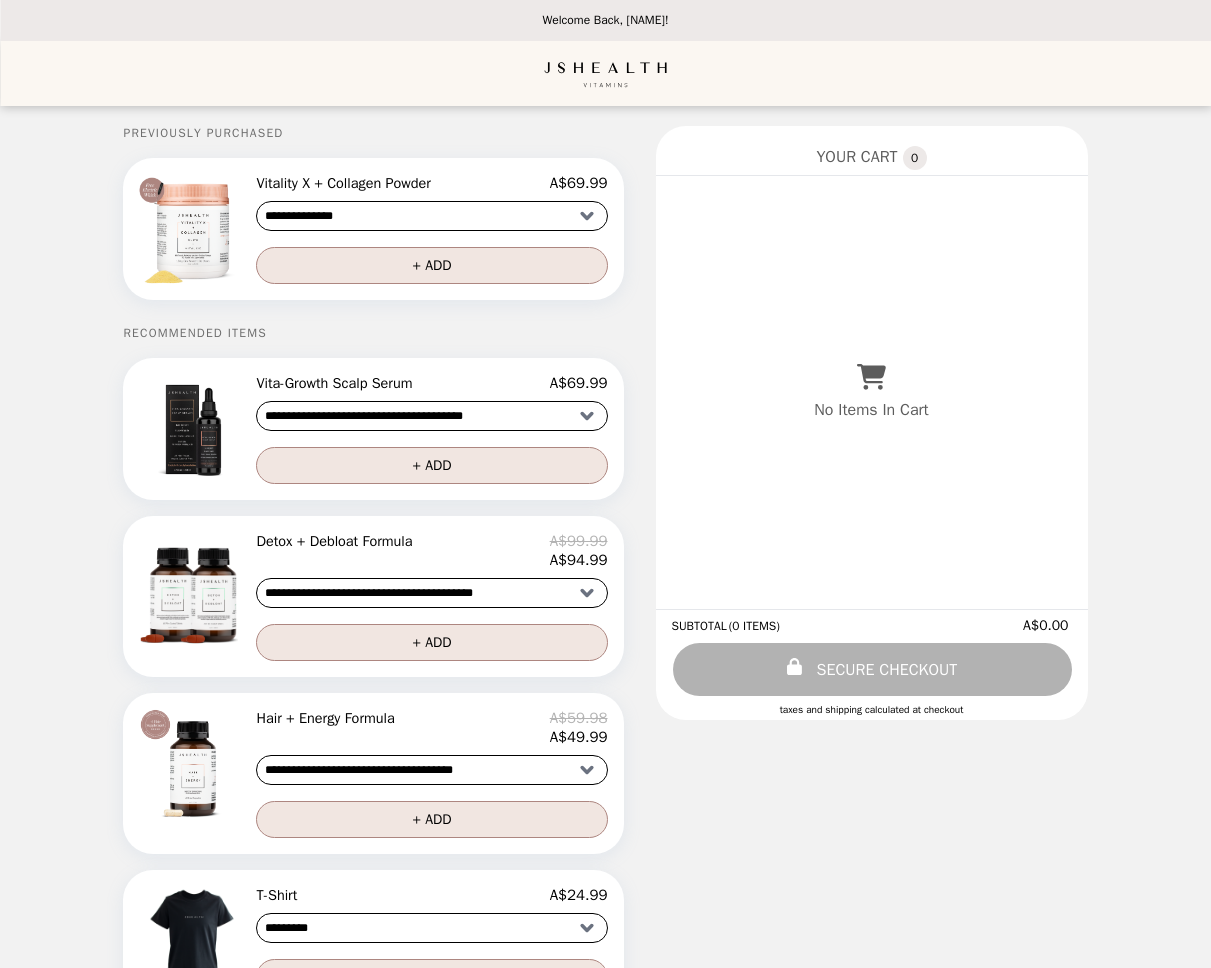 click on "**********" at bounding box center [431, 416] 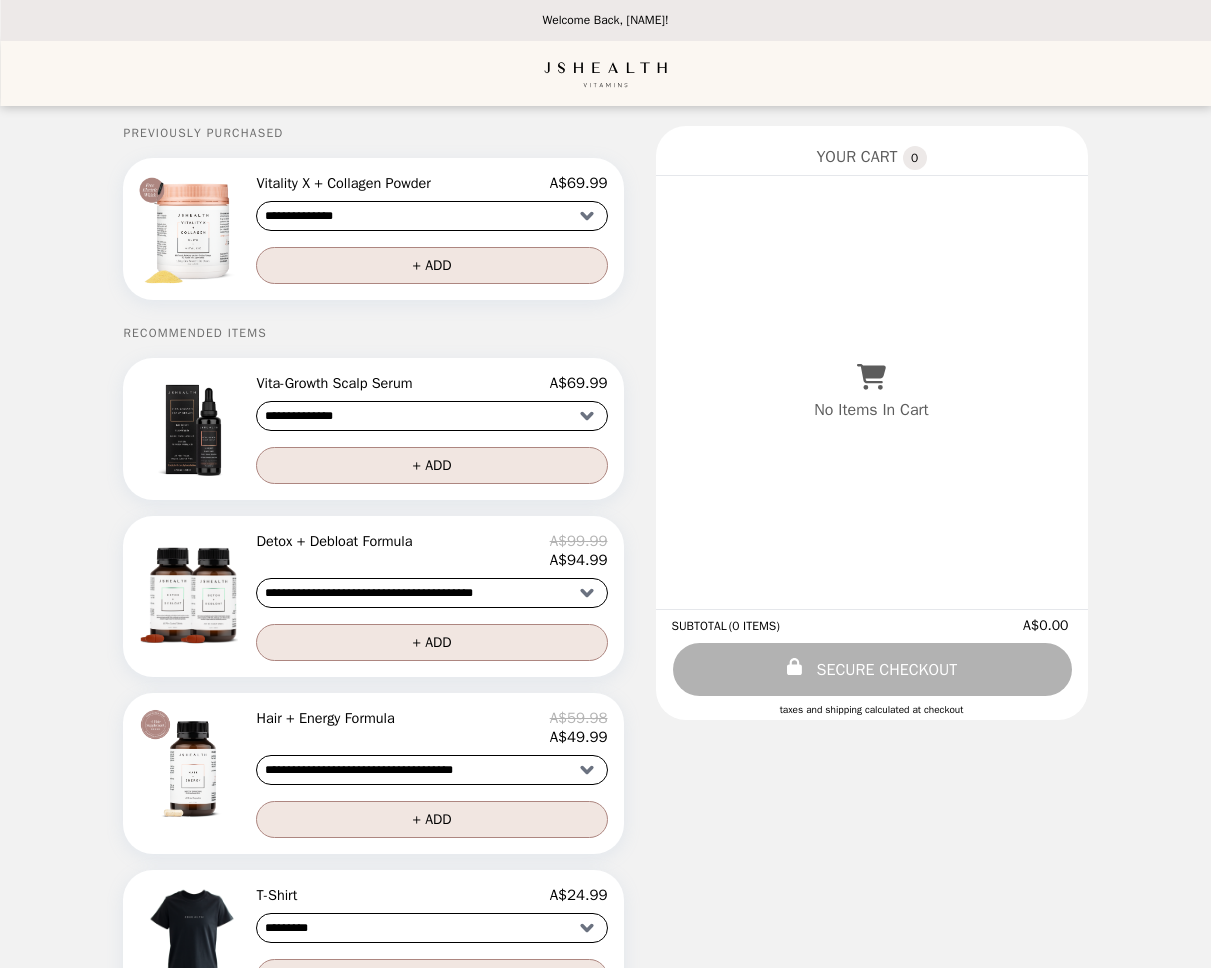 click on "**********" at bounding box center (431, 416) 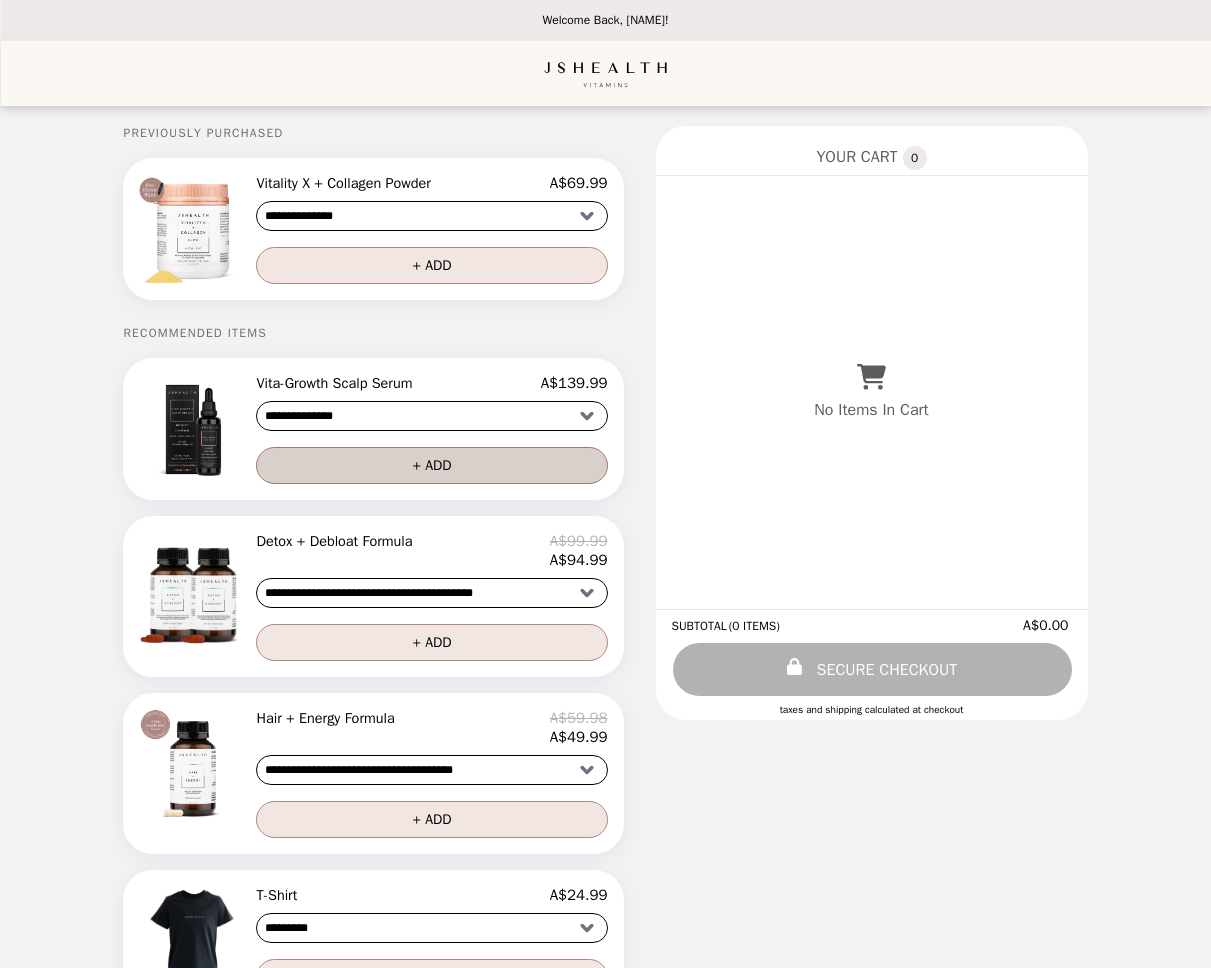 click on "+ ADD" at bounding box center (431, 465) 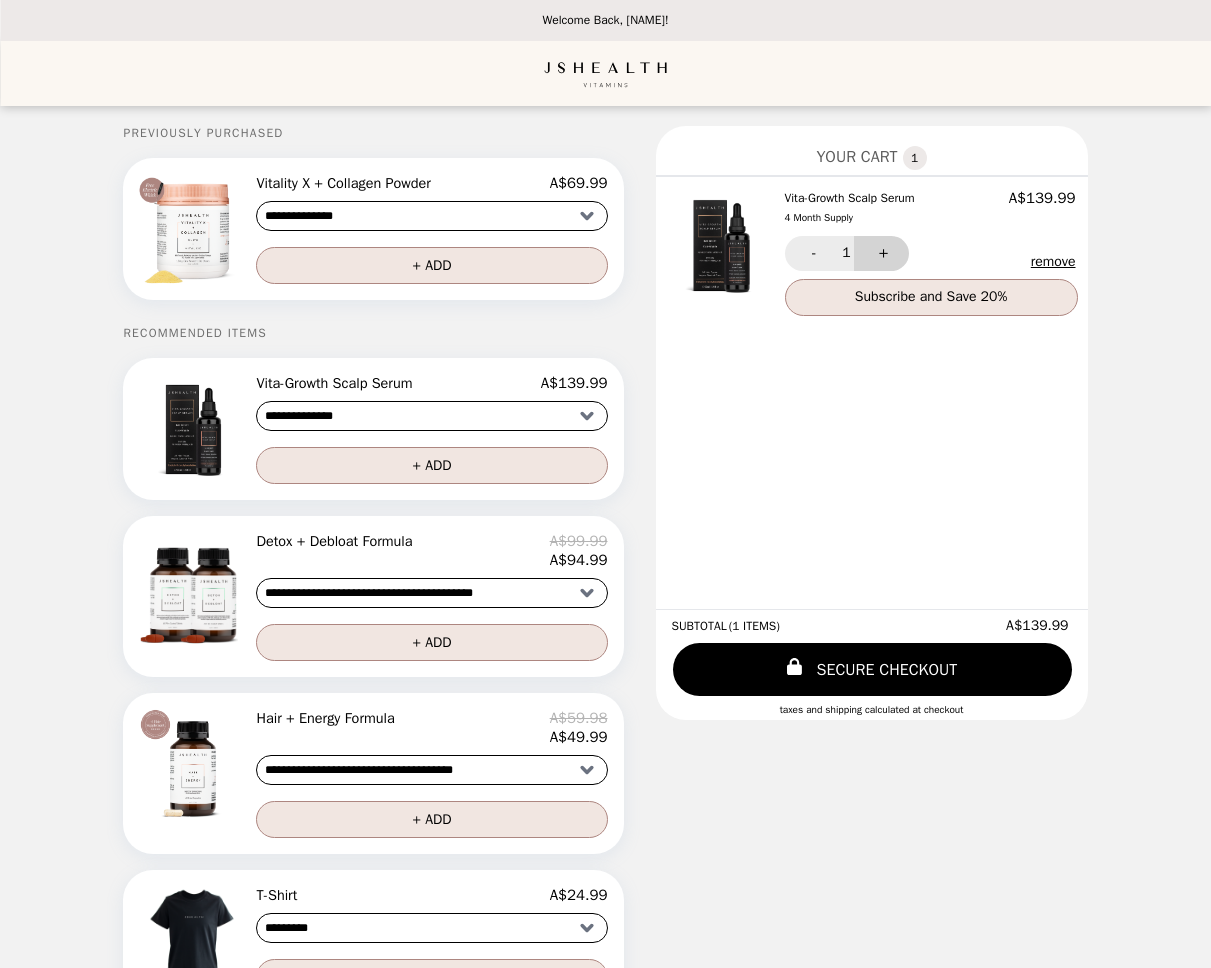 click on "+" at bounding box center (881, 253) 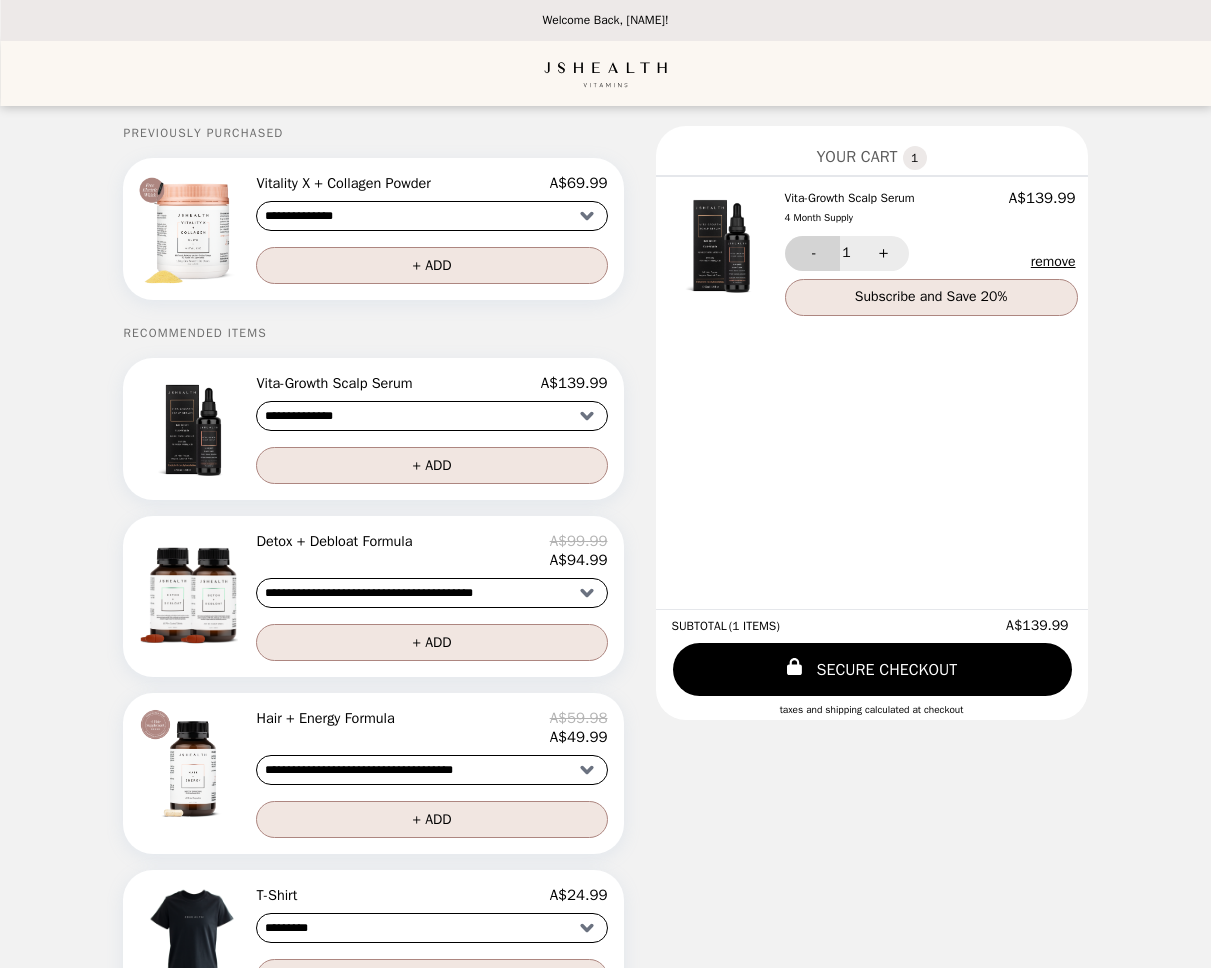 click on "-" at bounding box center [812, 253] 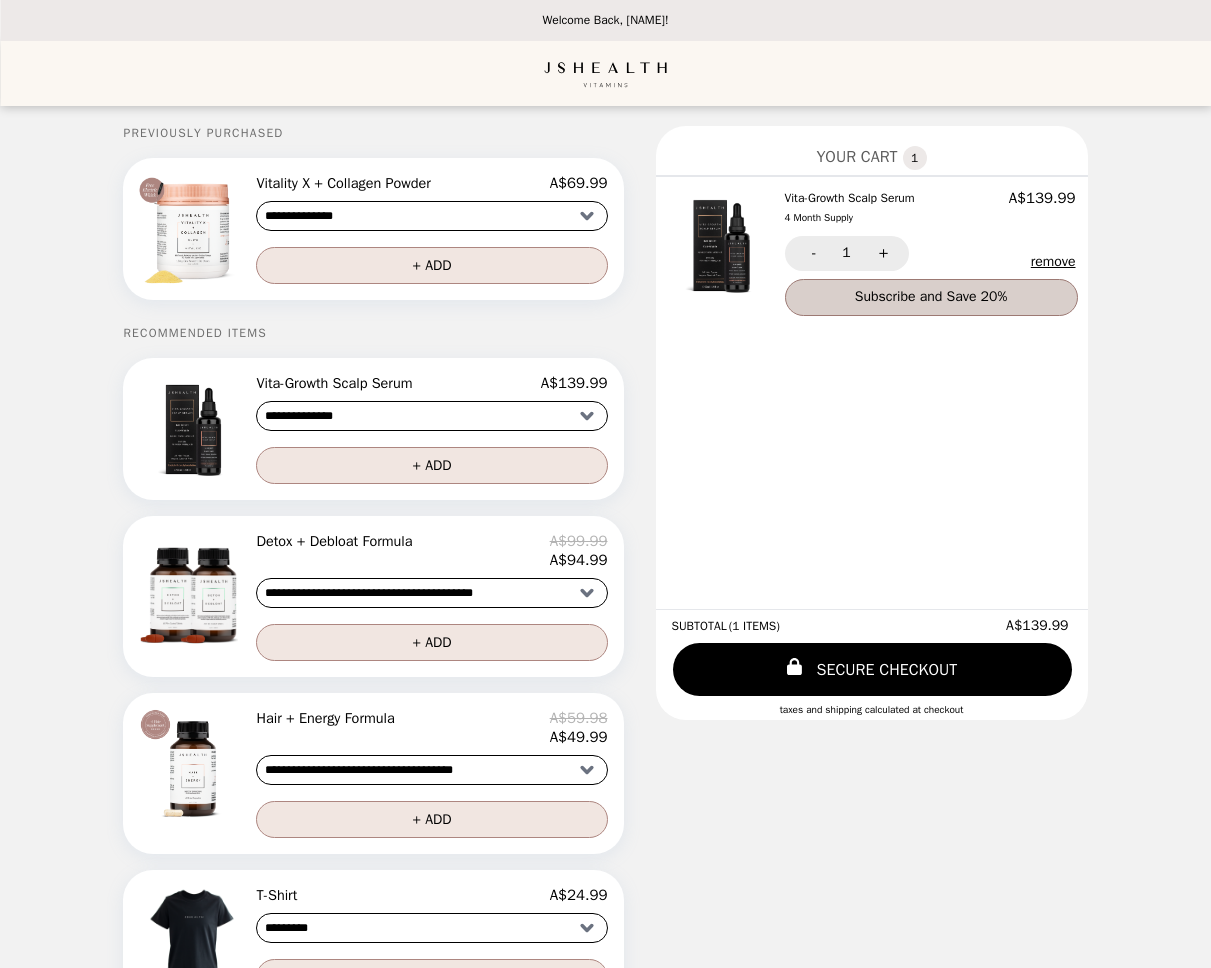 click on "Subscribe and Save 20%" at bounding box center (931, 297) 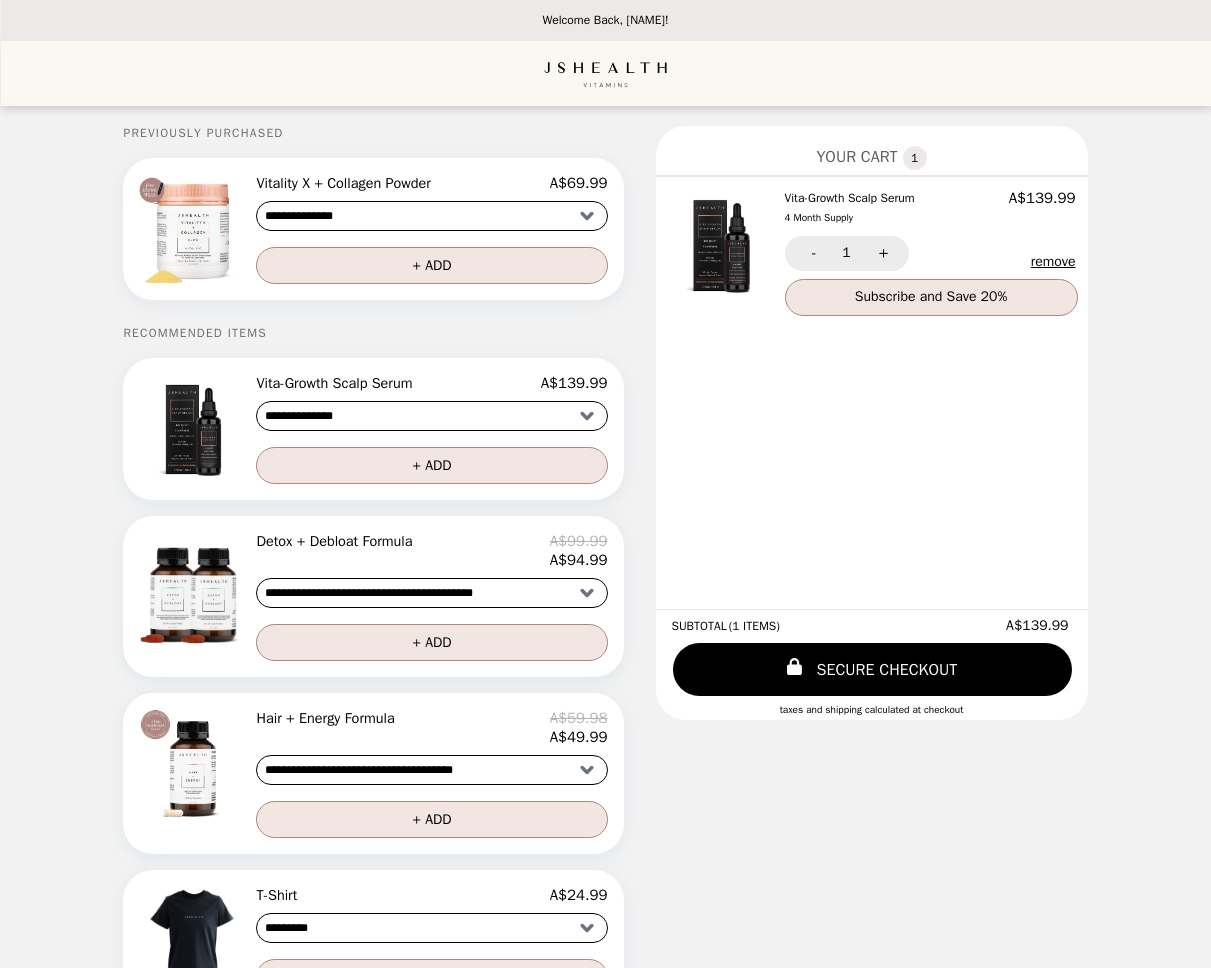 select on "**********" 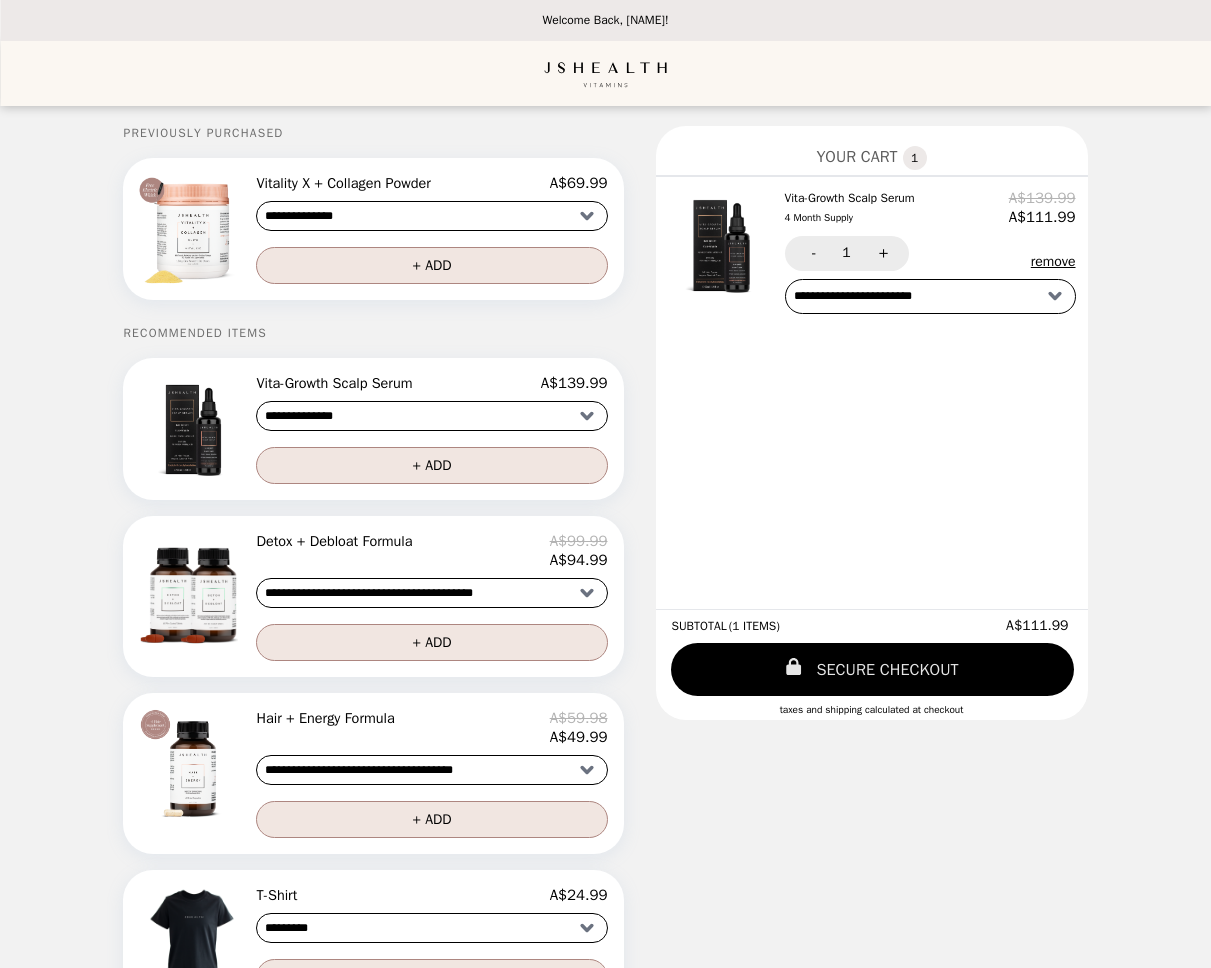 click on "SECURE CHECKOUT" at bounding box center [872, 669] 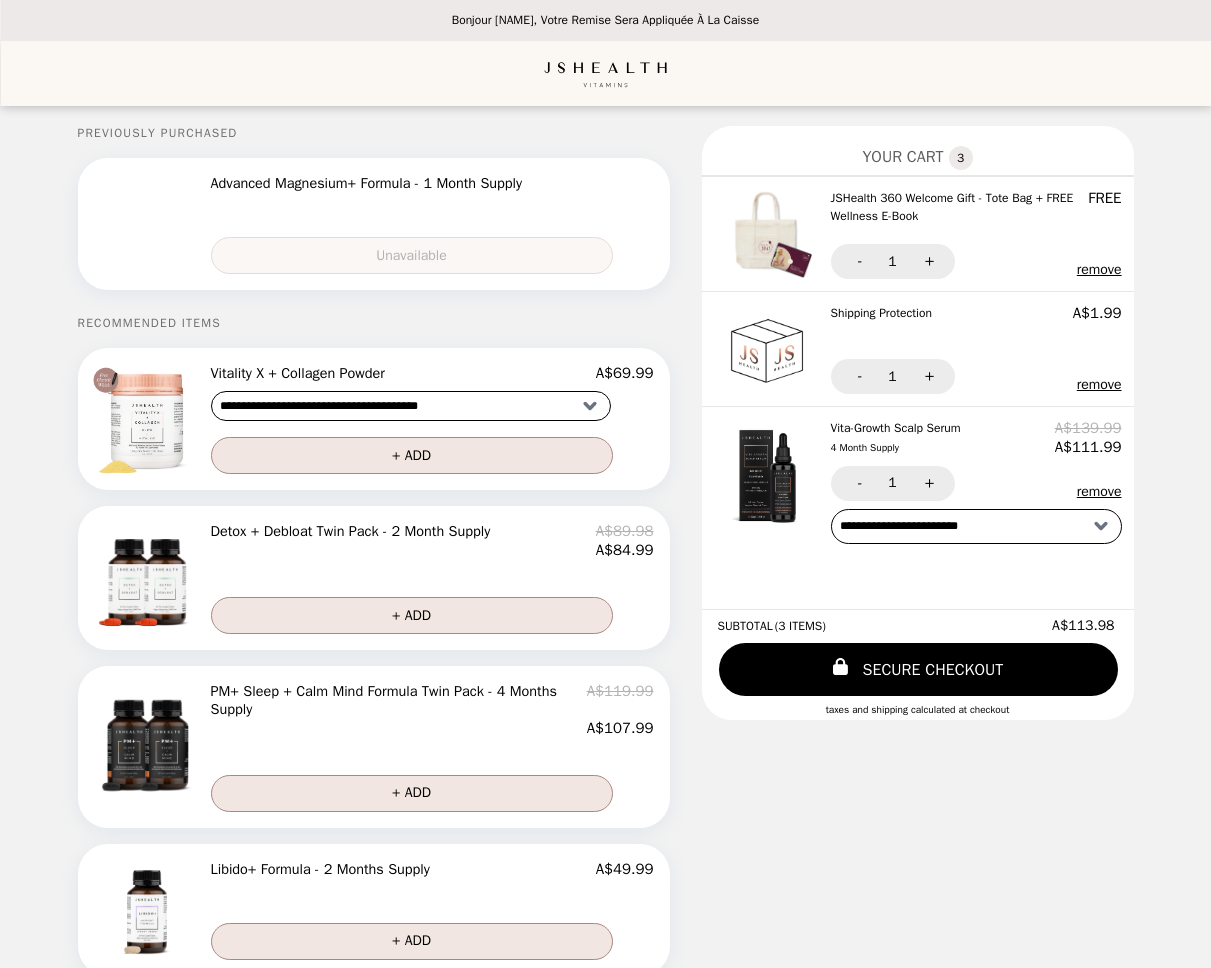 select on "**********" 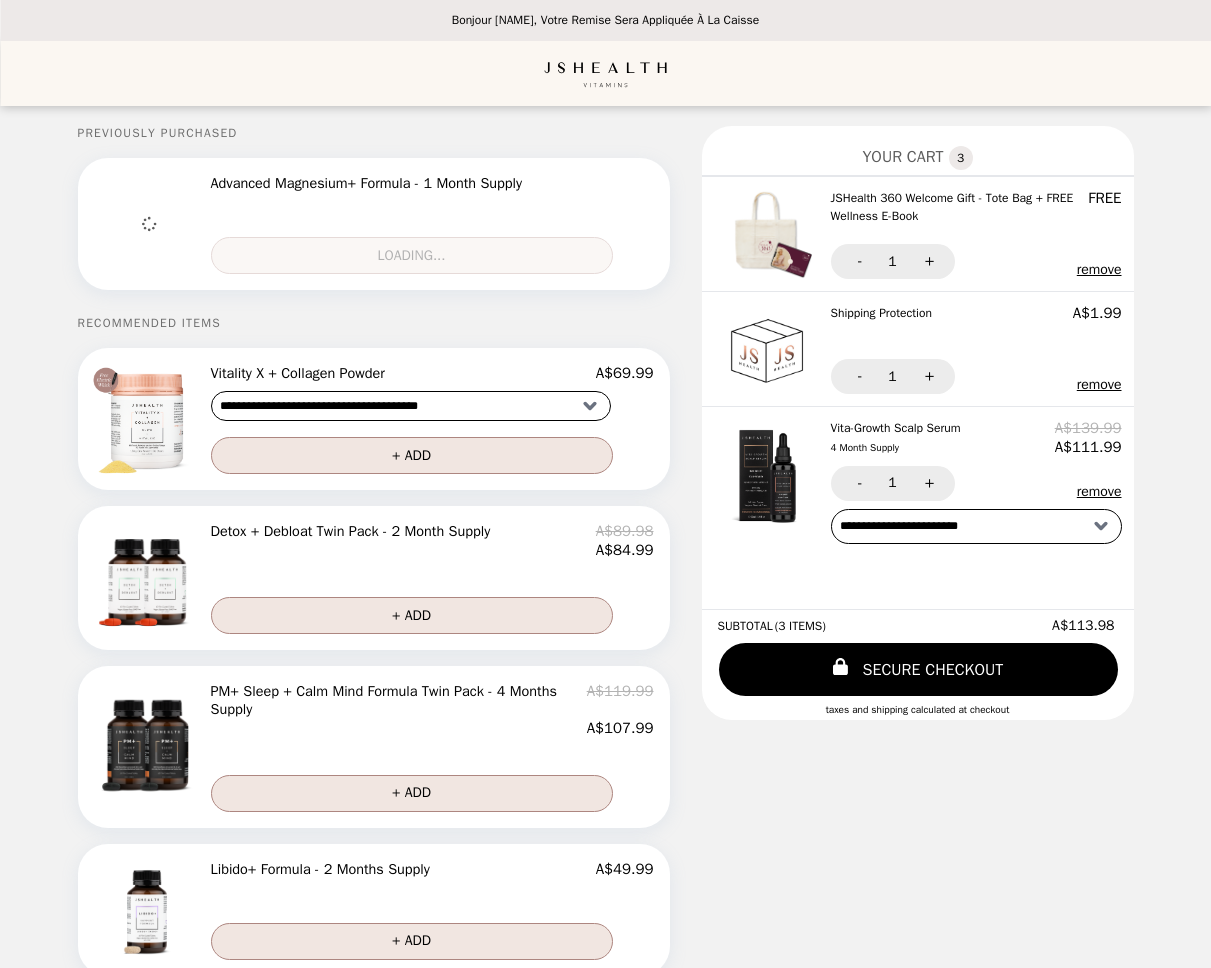 scroll, scrollTop: 0, scrollLeft: 0, axis: both 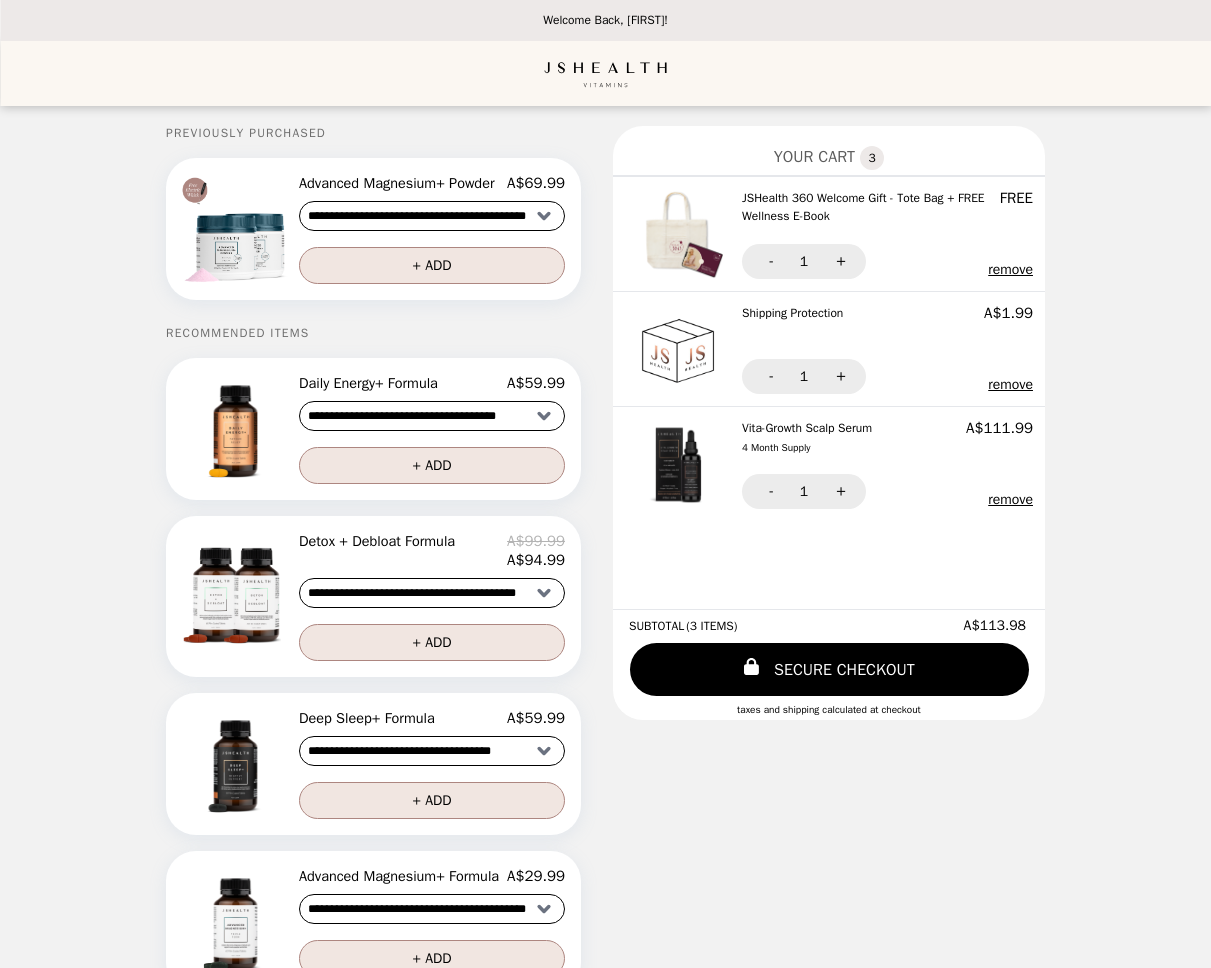 select on "**********" 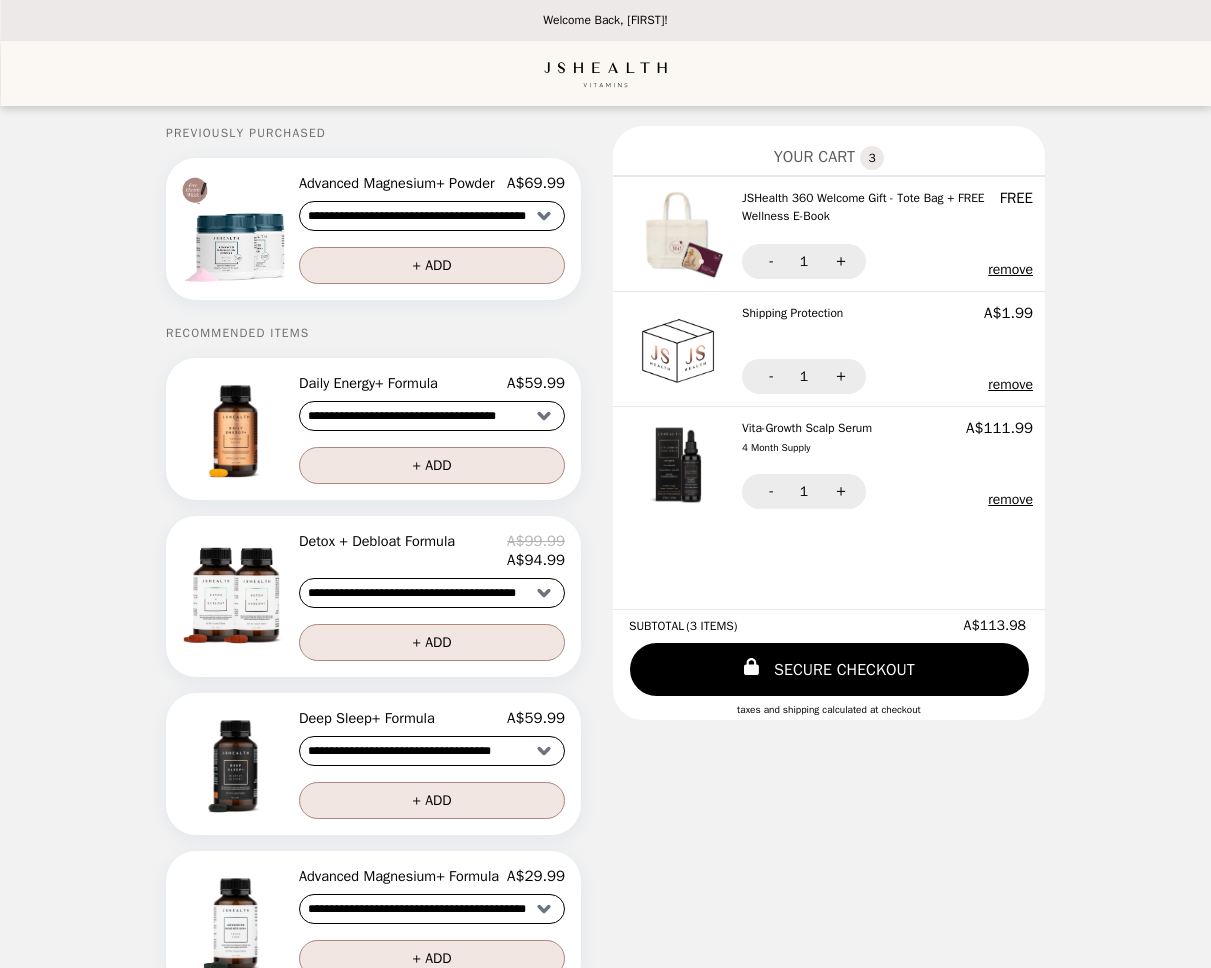select on "**********" 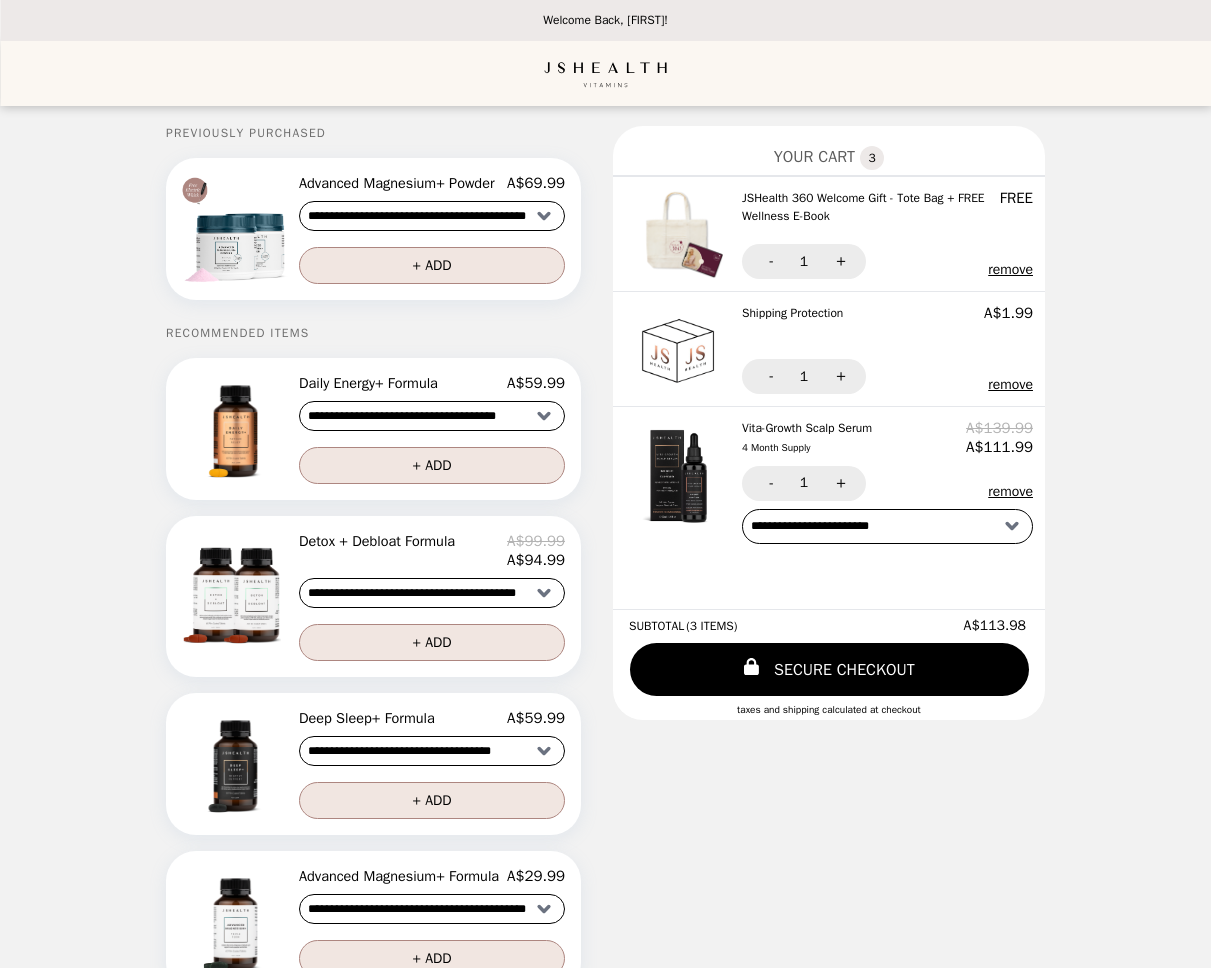 click on "**********" at bounding box center [432, 416] 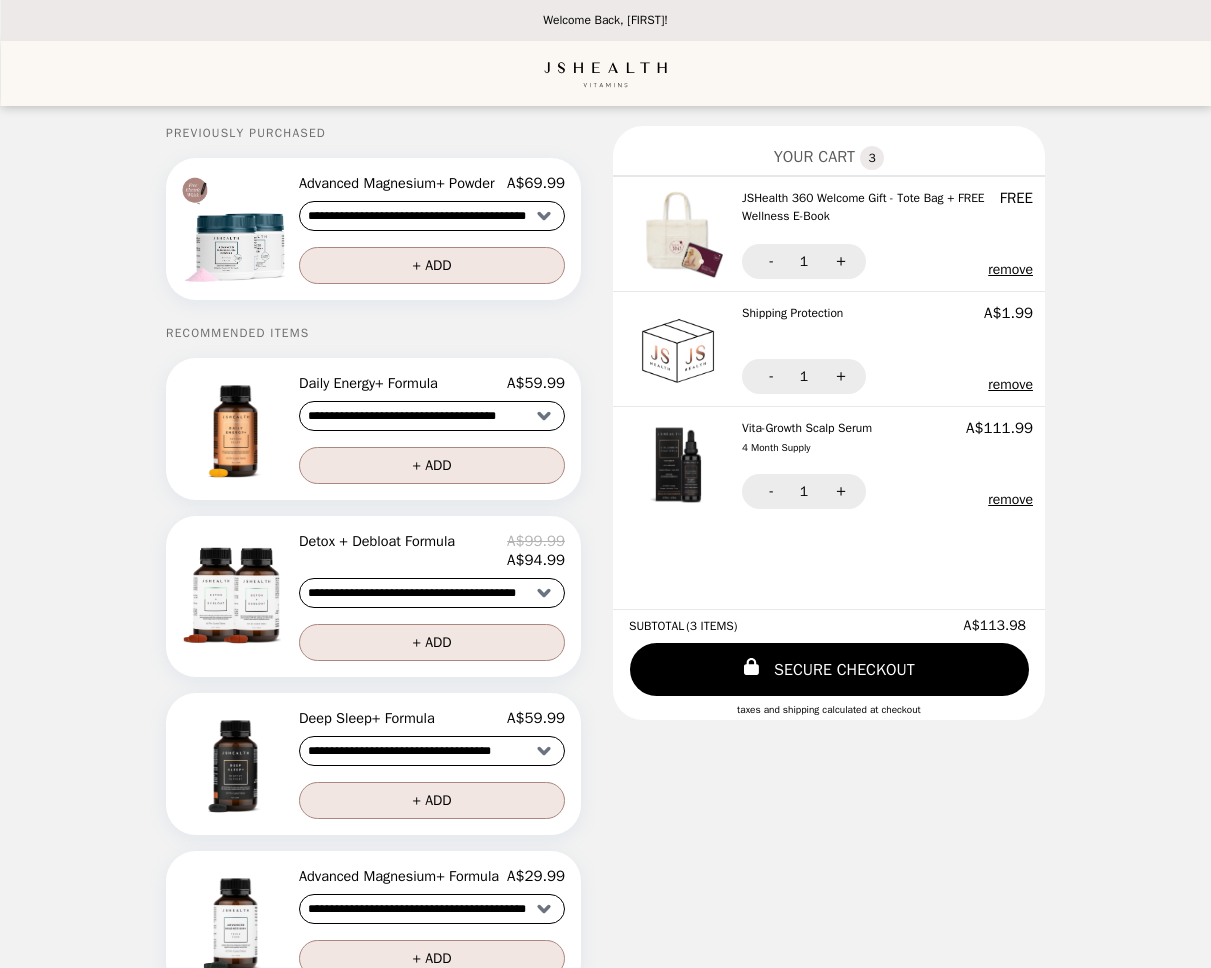 select on "**********" 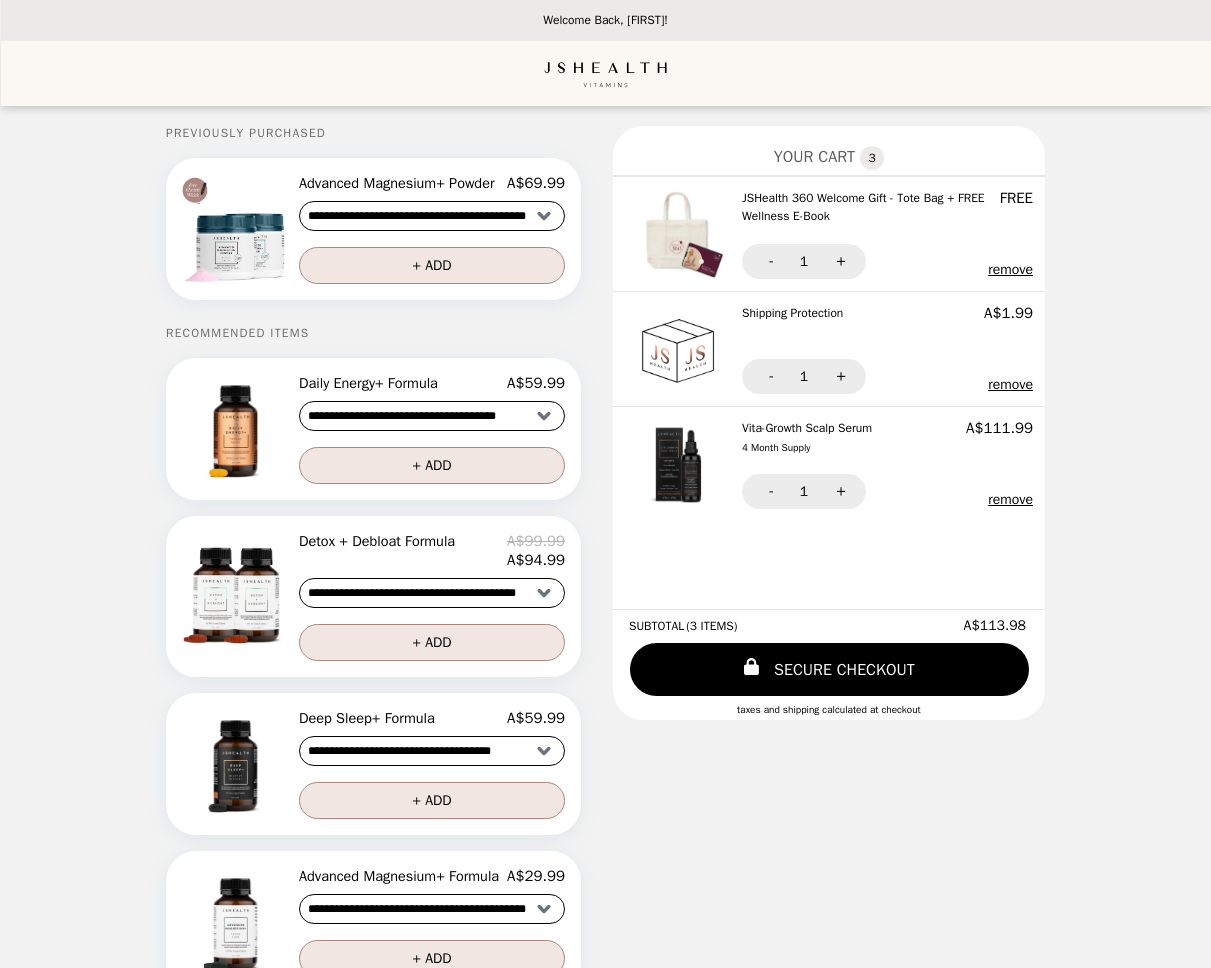 select on "**********" 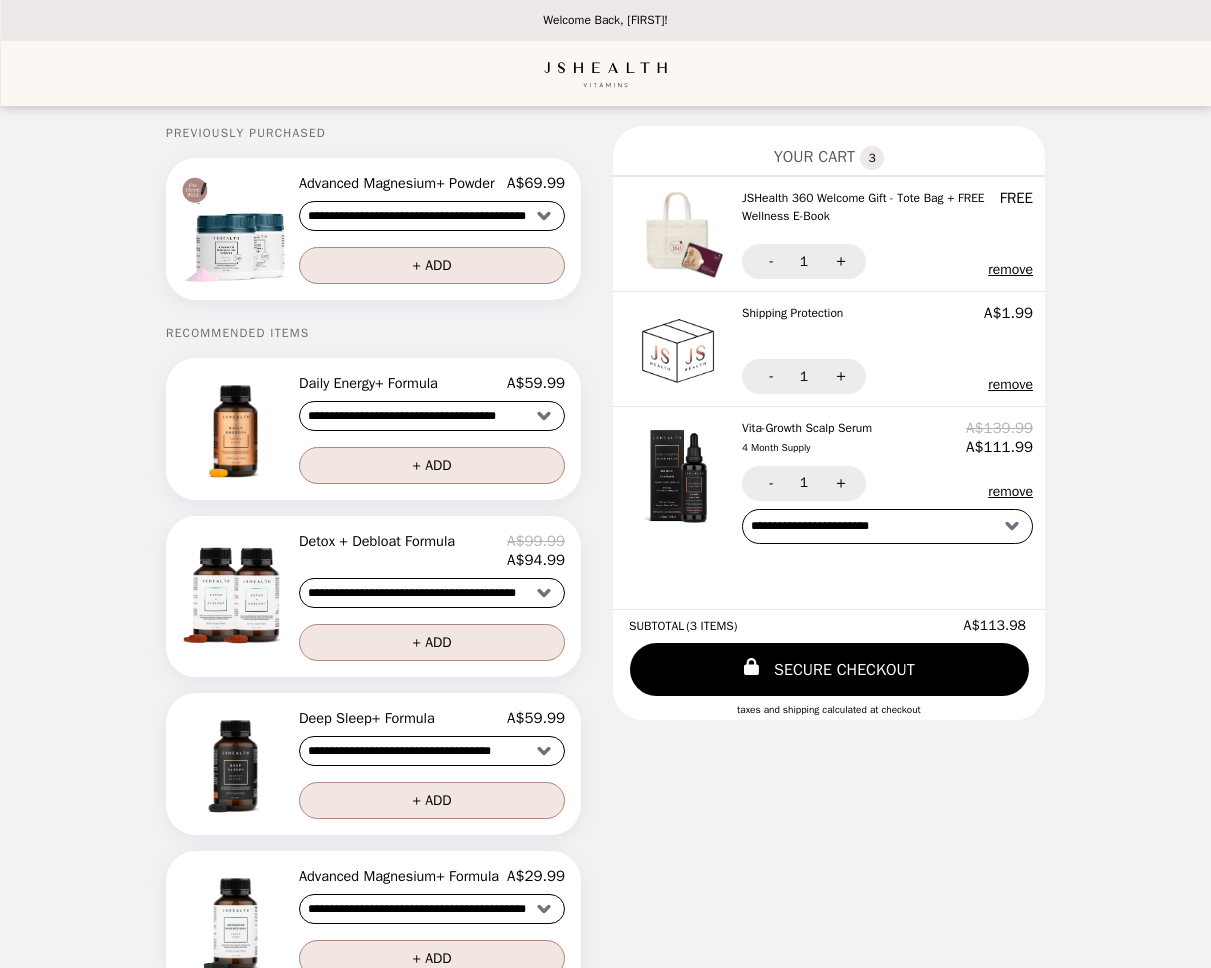 scroll, scrollTop: 0, scrollLeft: 0, axis: both 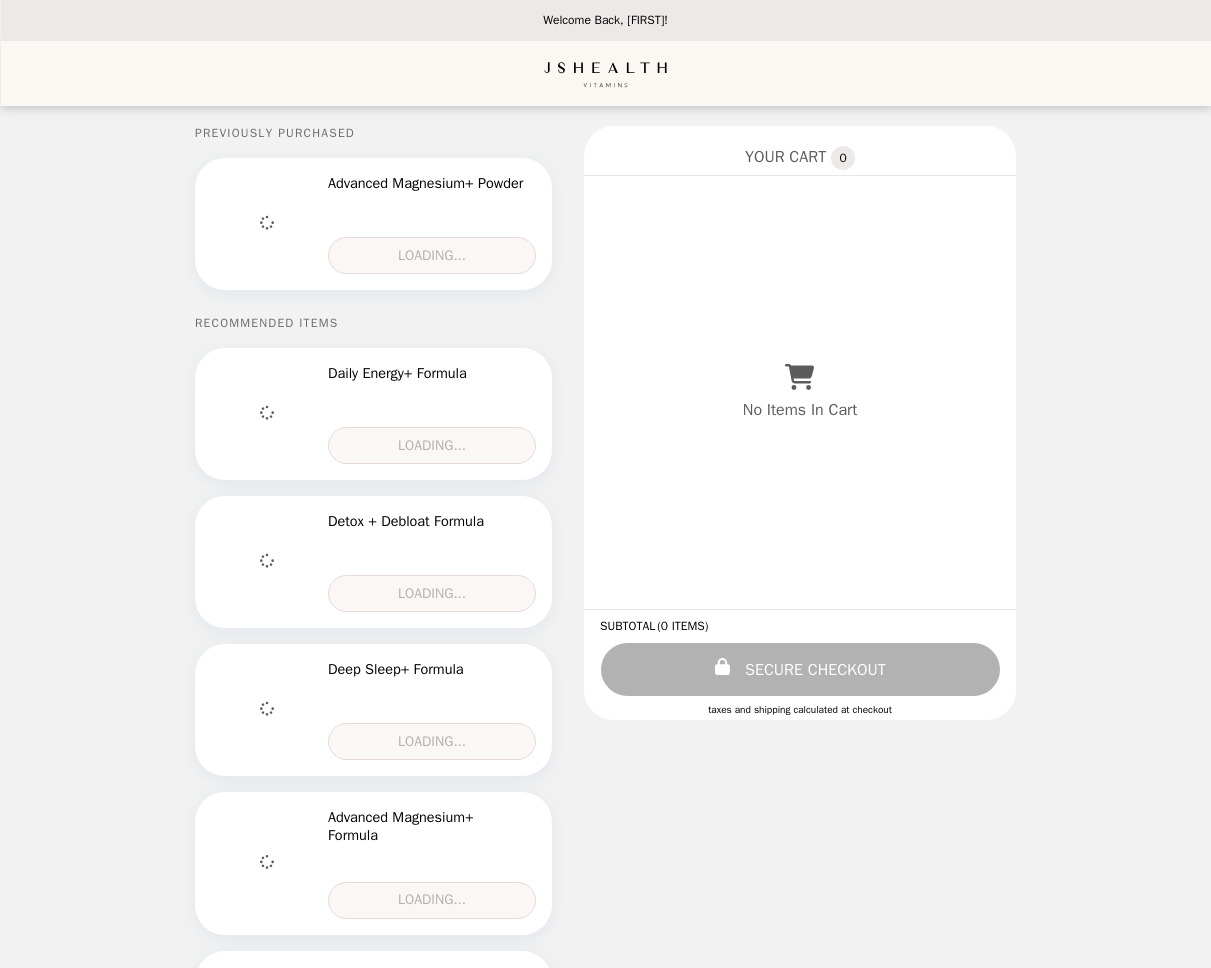 select on "**********" 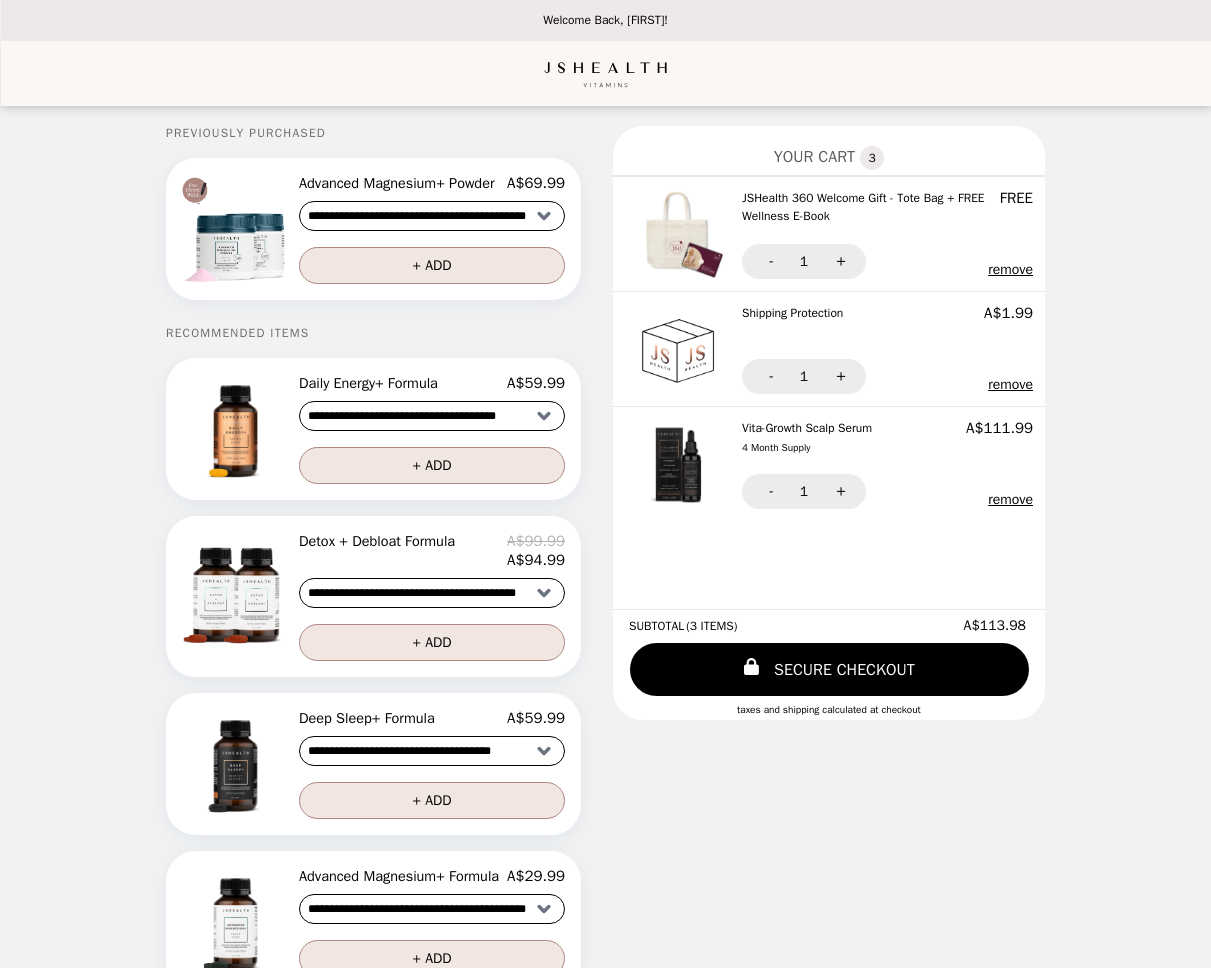 select on "**********" 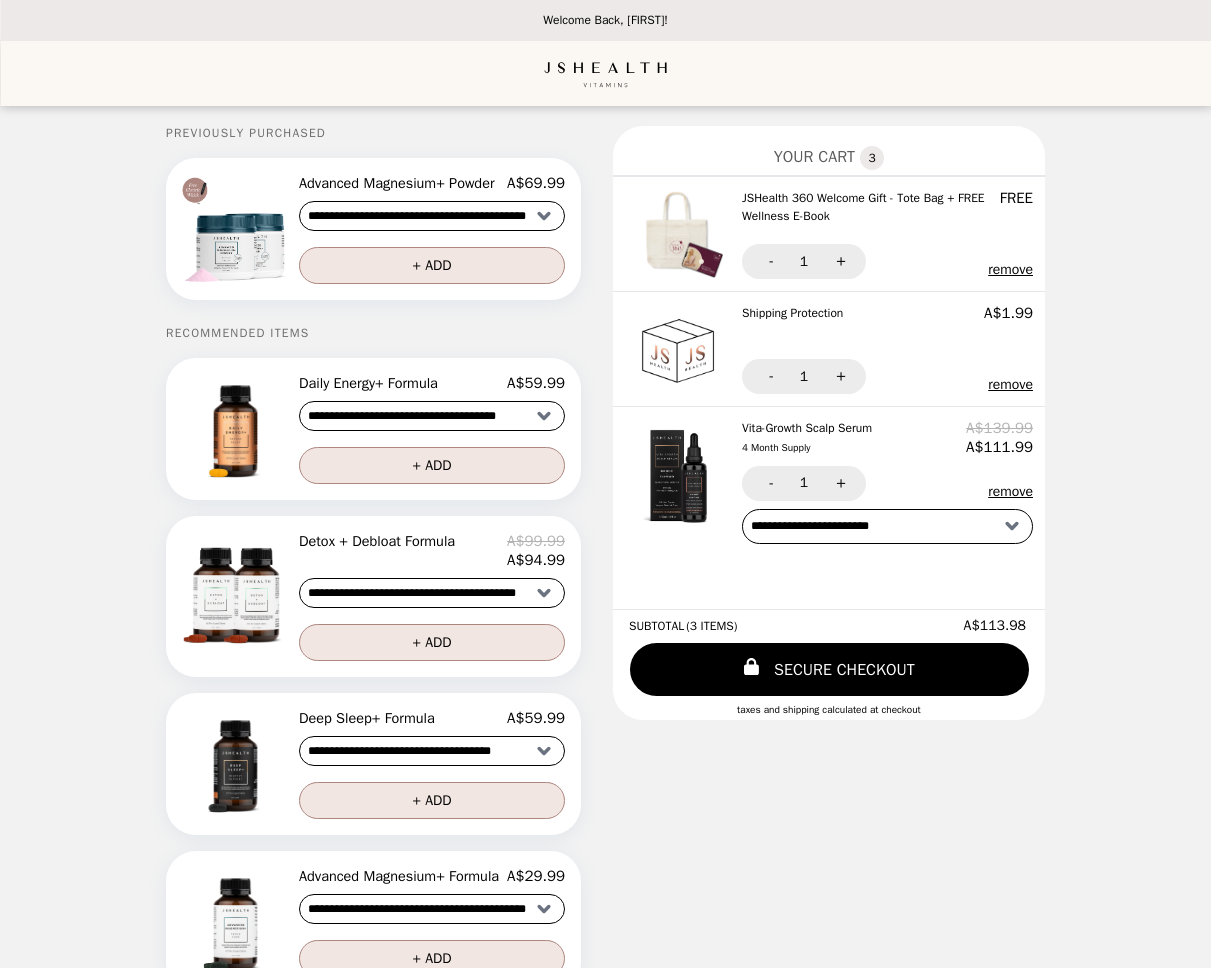 scroll, scrollTop: 0, scrollLeft: 0, axis: both 